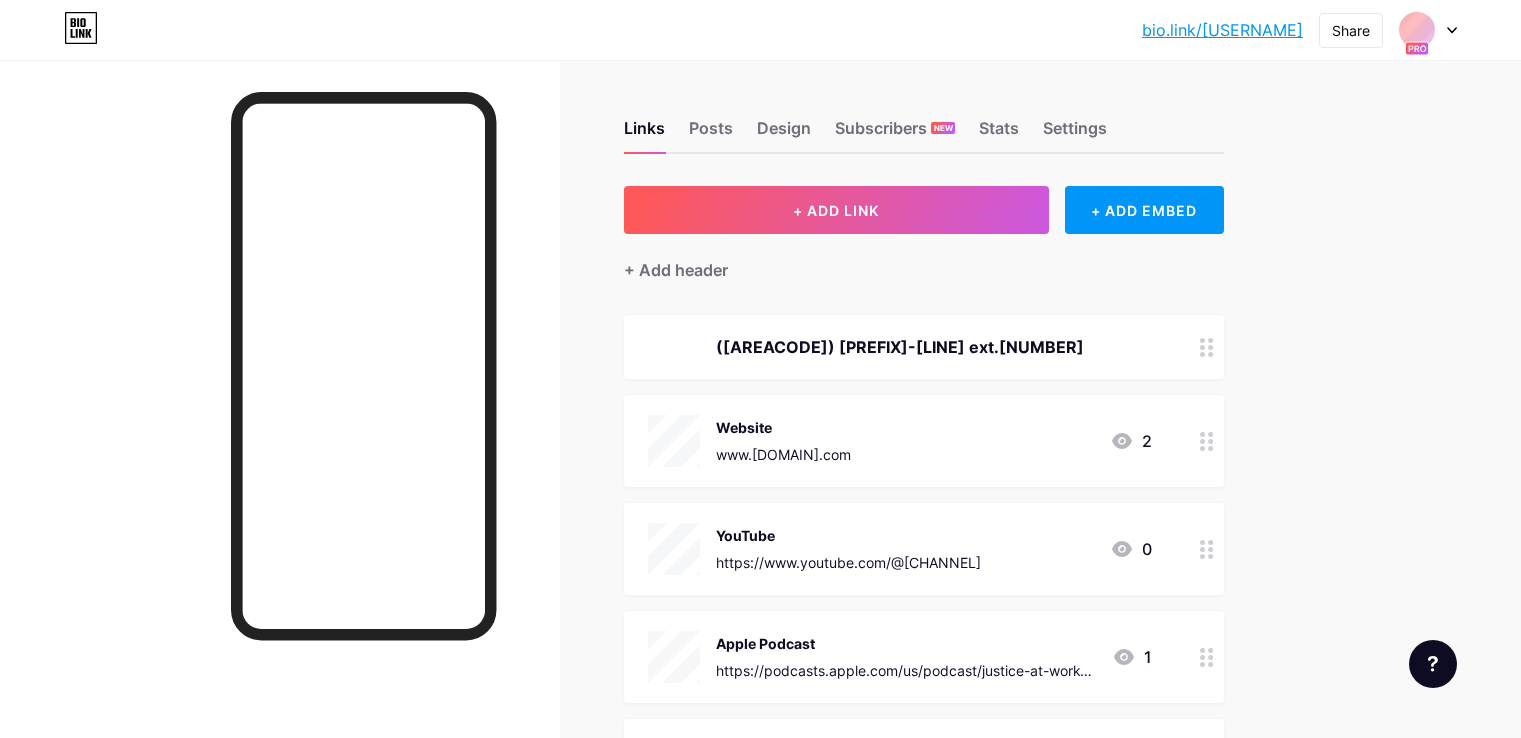 scroll, scrollTop: 0, scrollLeft: 0, axis: both 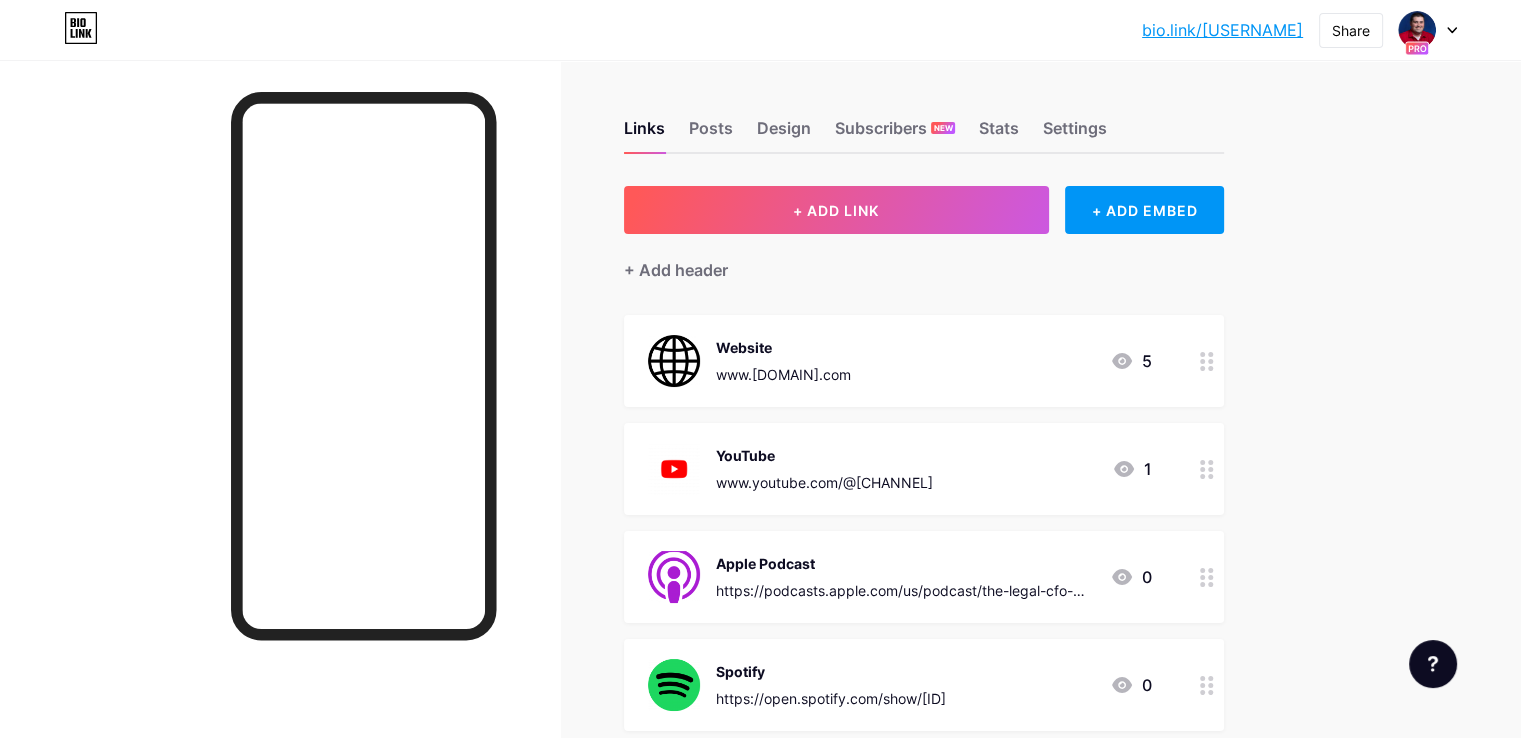click 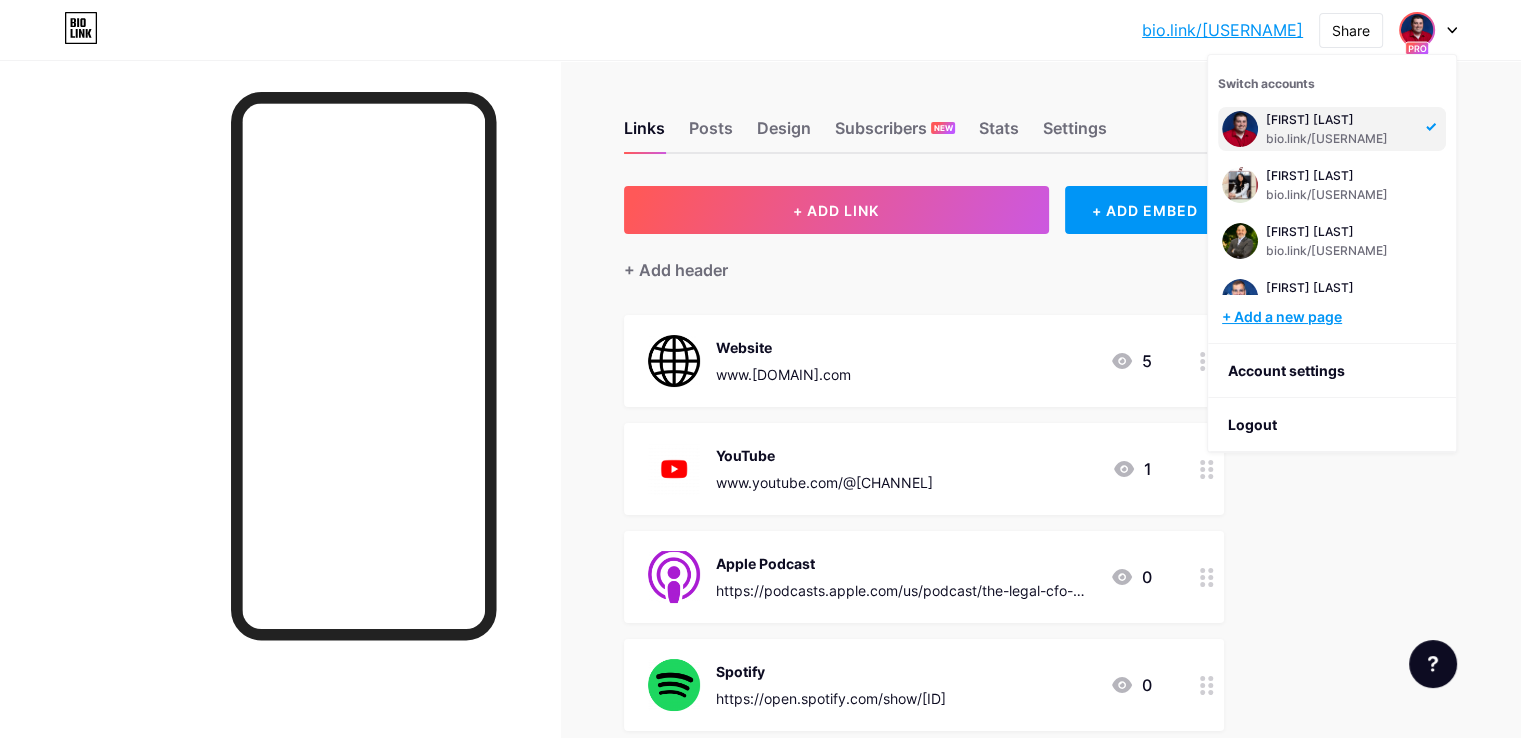 click on "+ Add a new page" at bounding box center [1334, 317] 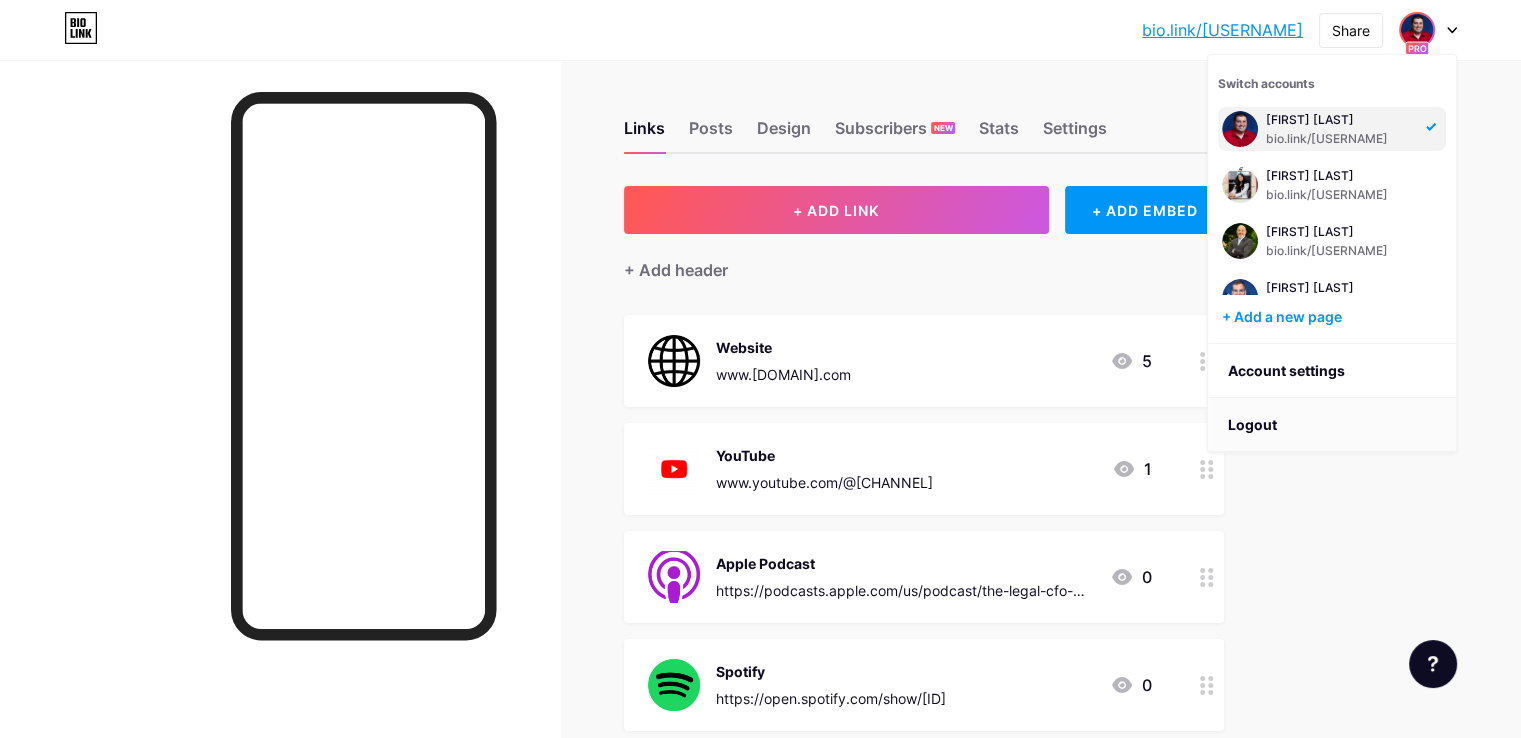 click on "Logout" at bounding box center [1332, 425] 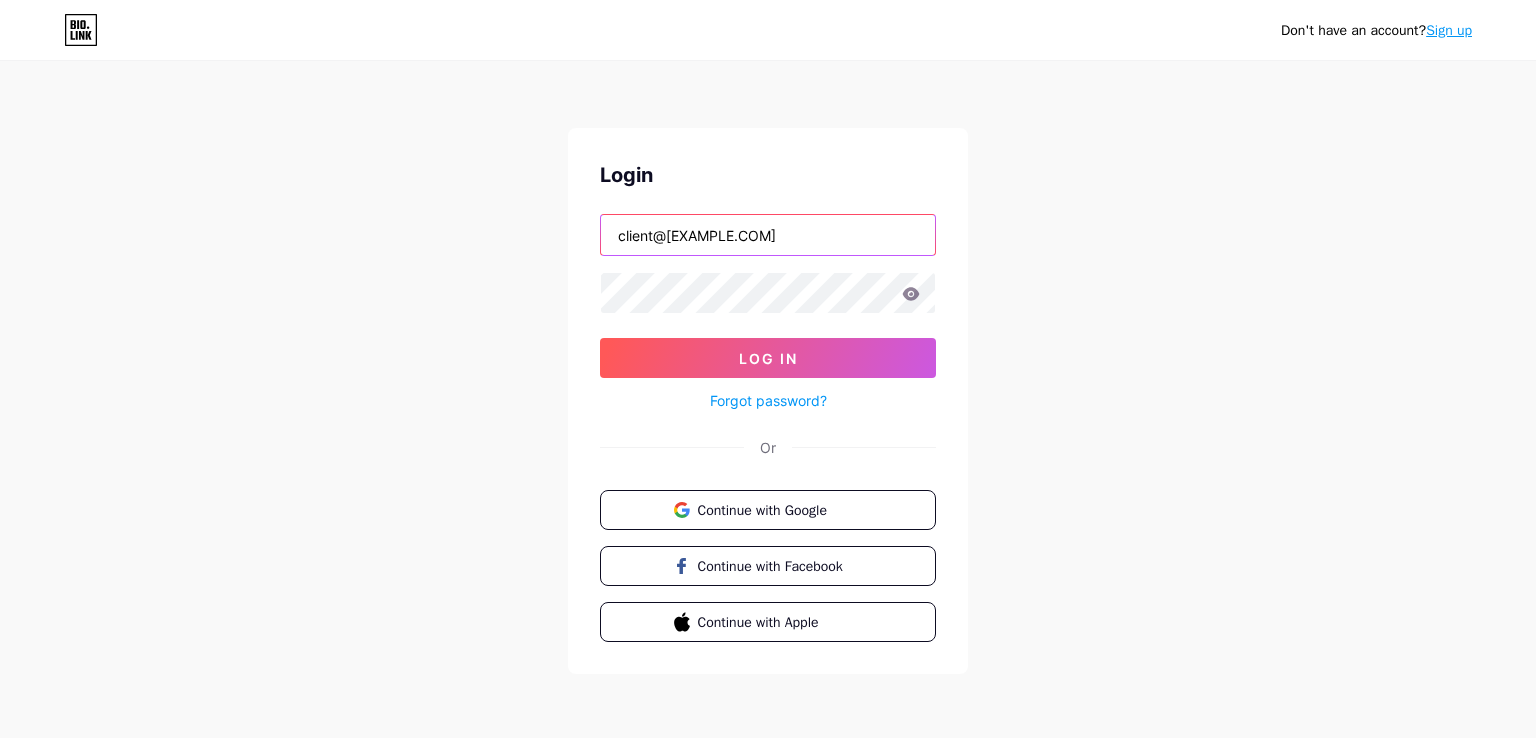 click on "client@[EXAMPLE.COM]" at bounding box center [768, 235] 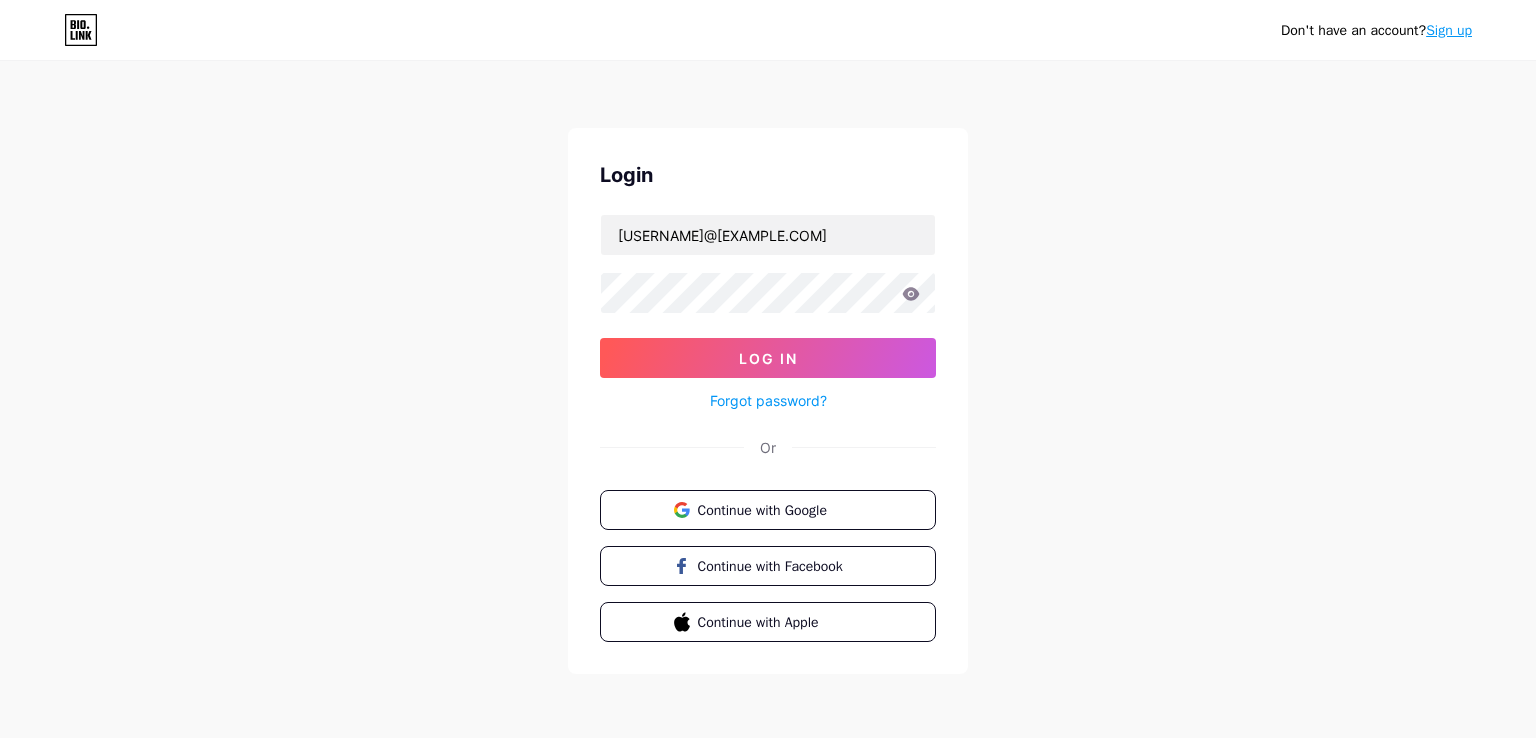 click on "Forgot password?" at bounding box center (768, 395) 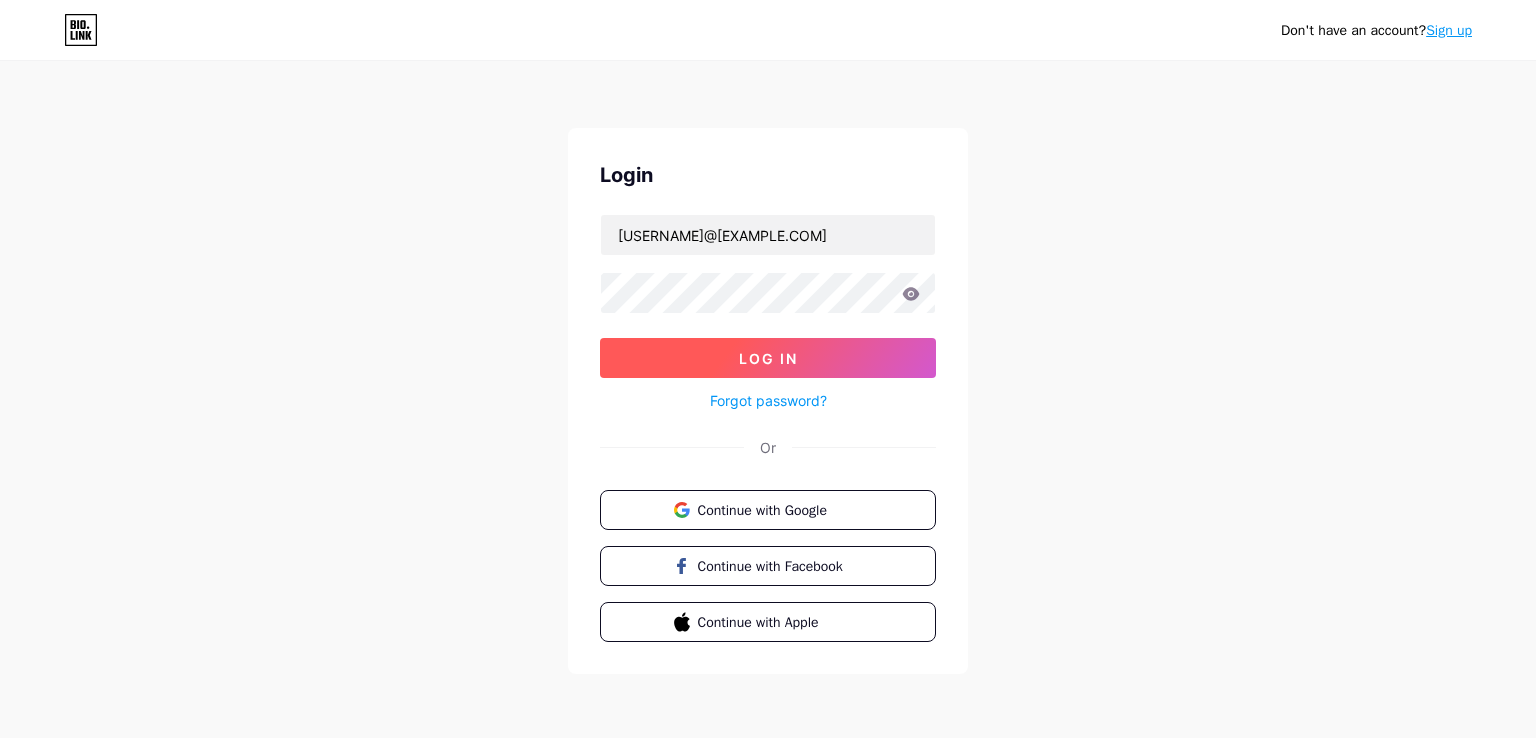 click on "Log In" at bounding box center (768, 358) 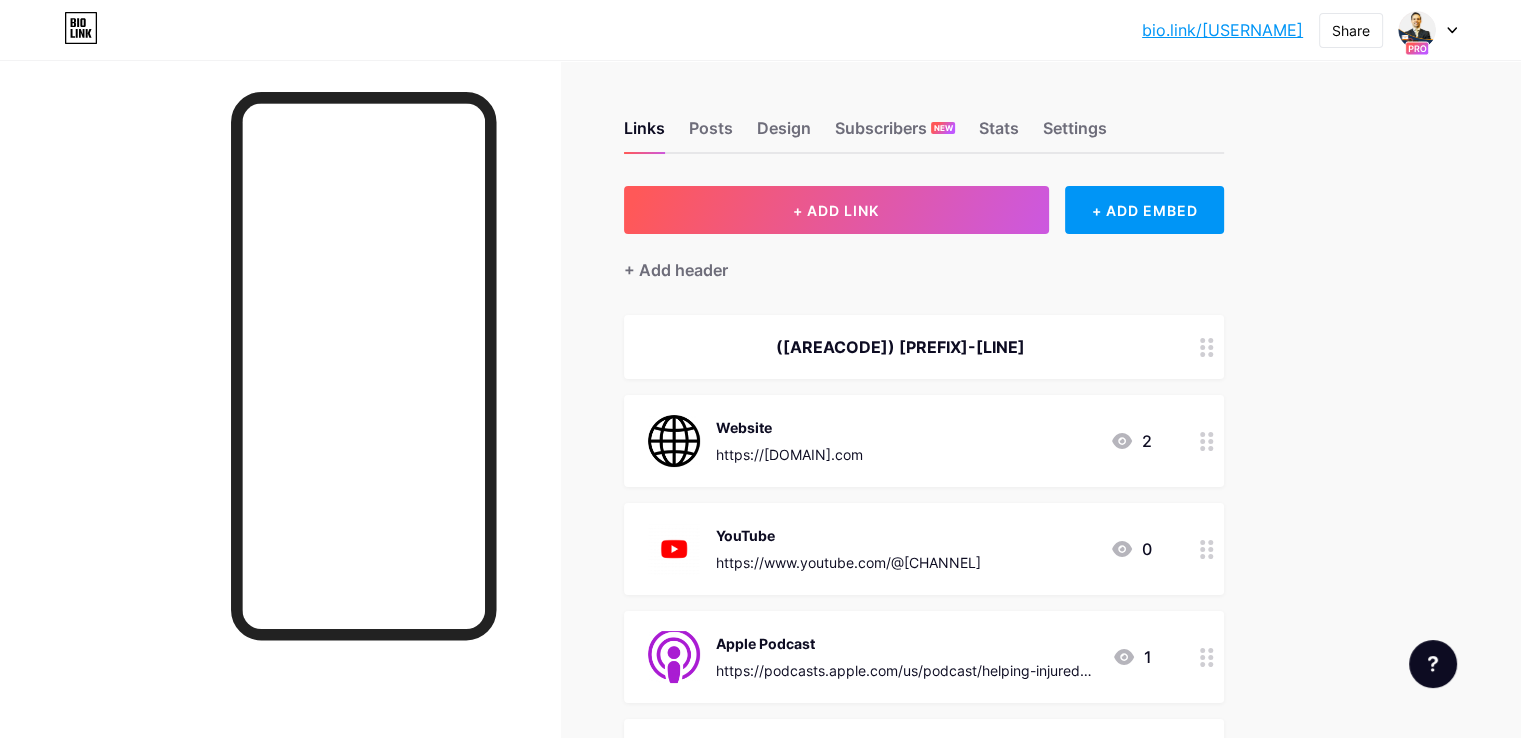 click 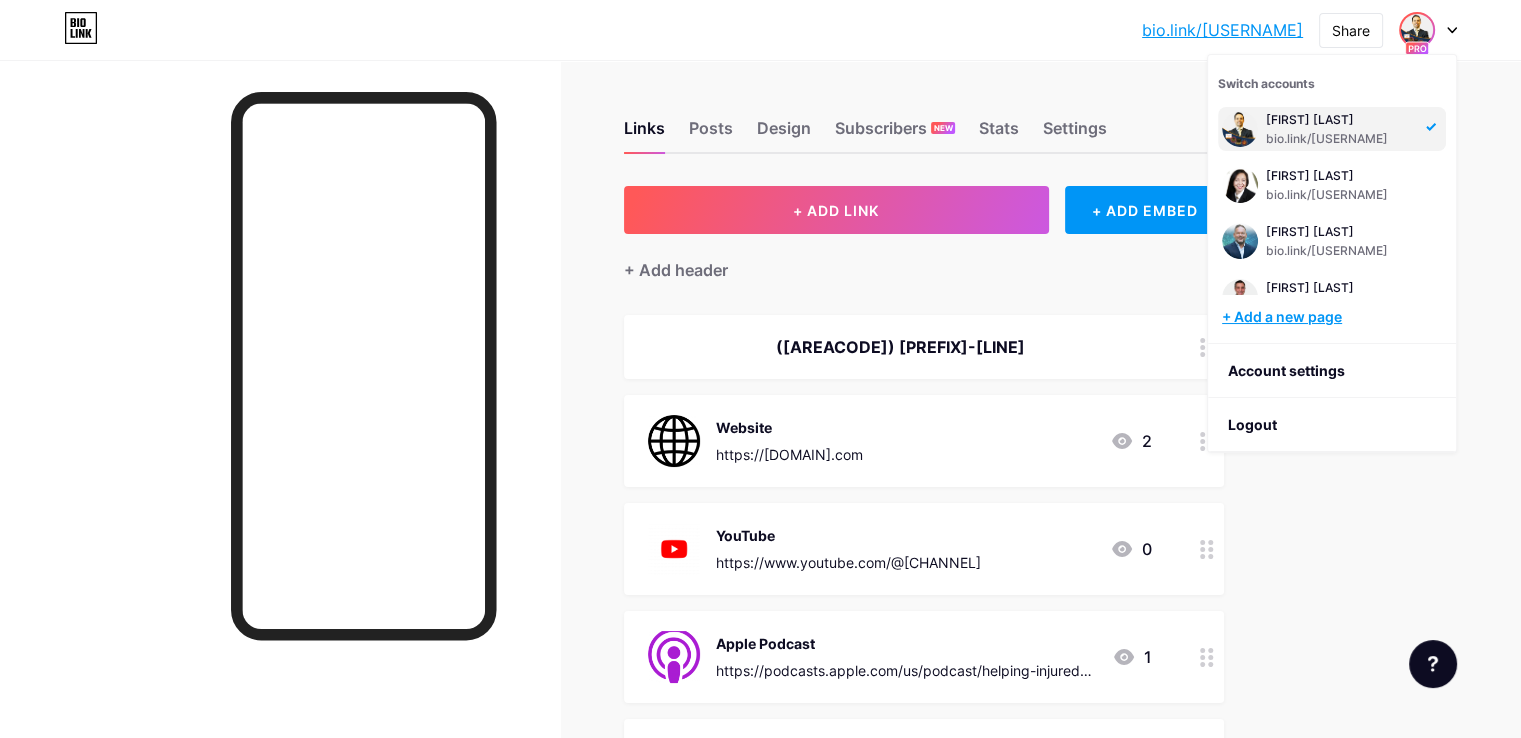 click on "+ Add a new page" at bounding box center [1334, 317] 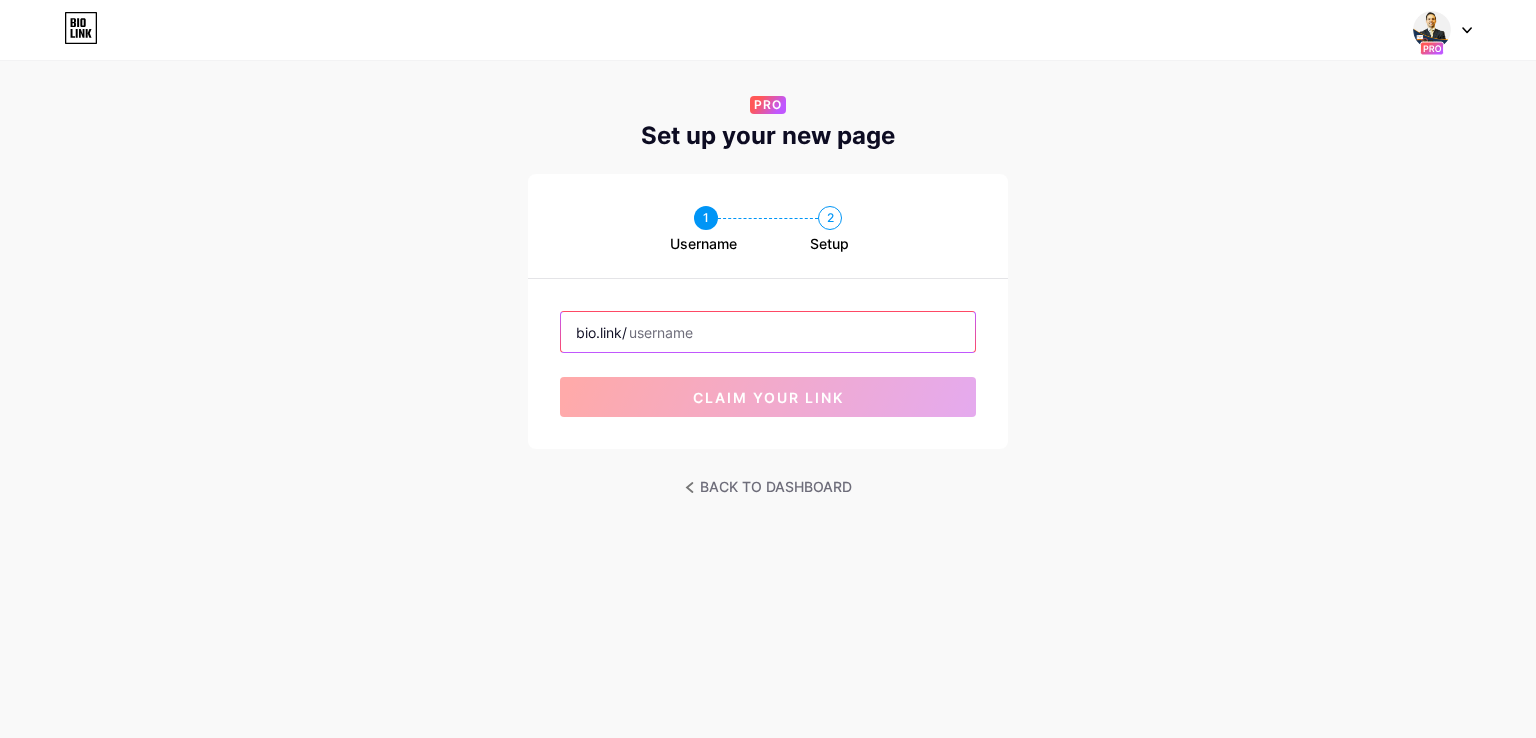 click at bounding box center (768, 332) 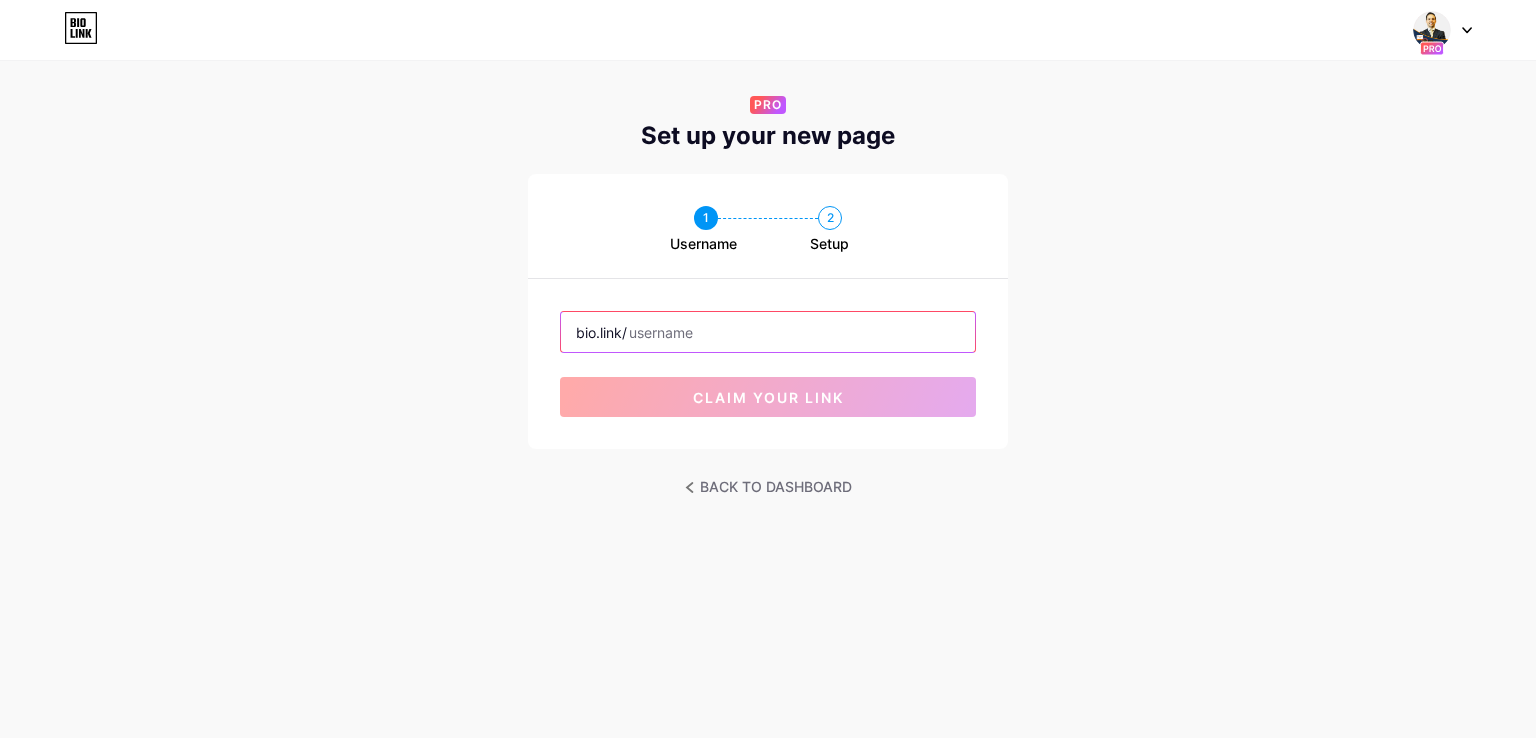 click at bounding box center [768, 332] 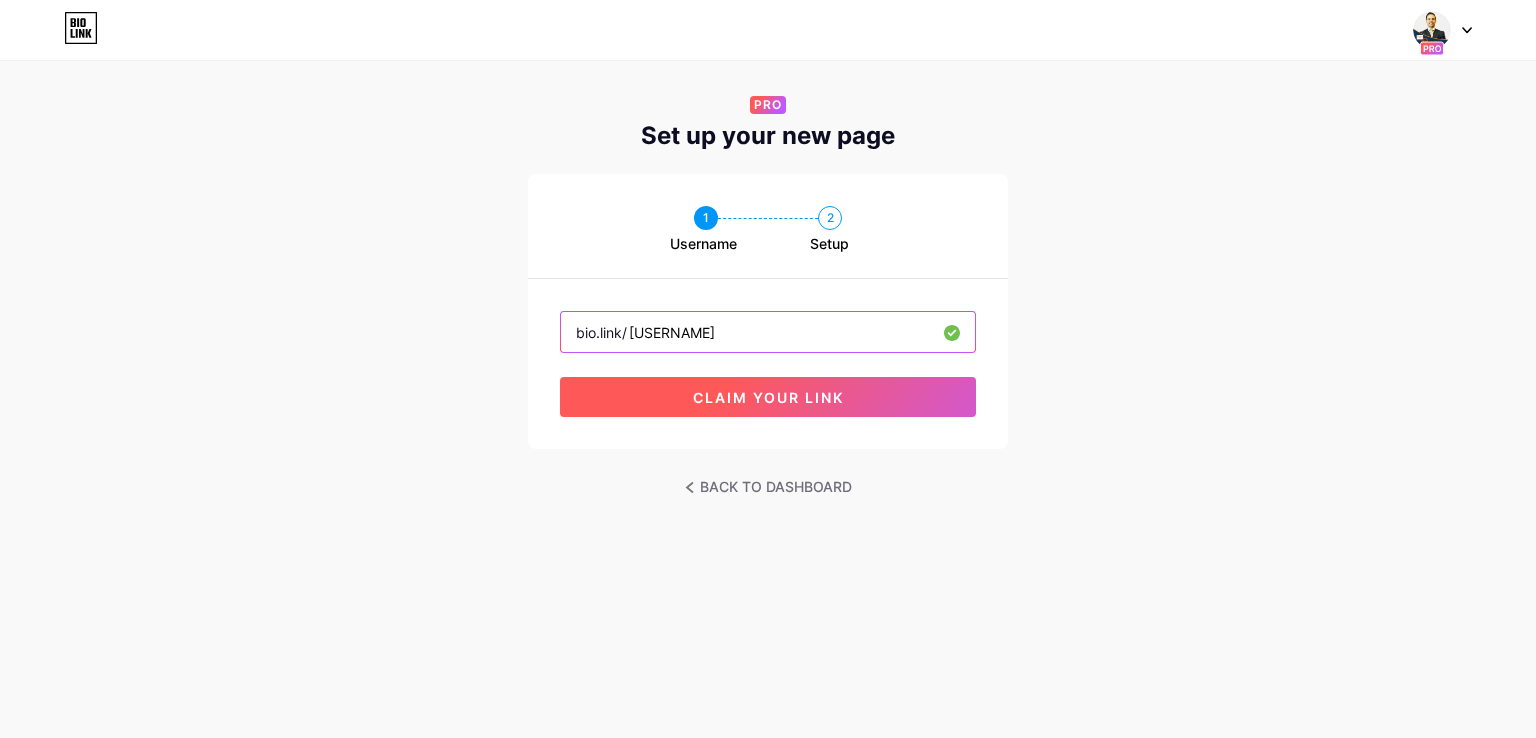 type on "[USERNAME]" 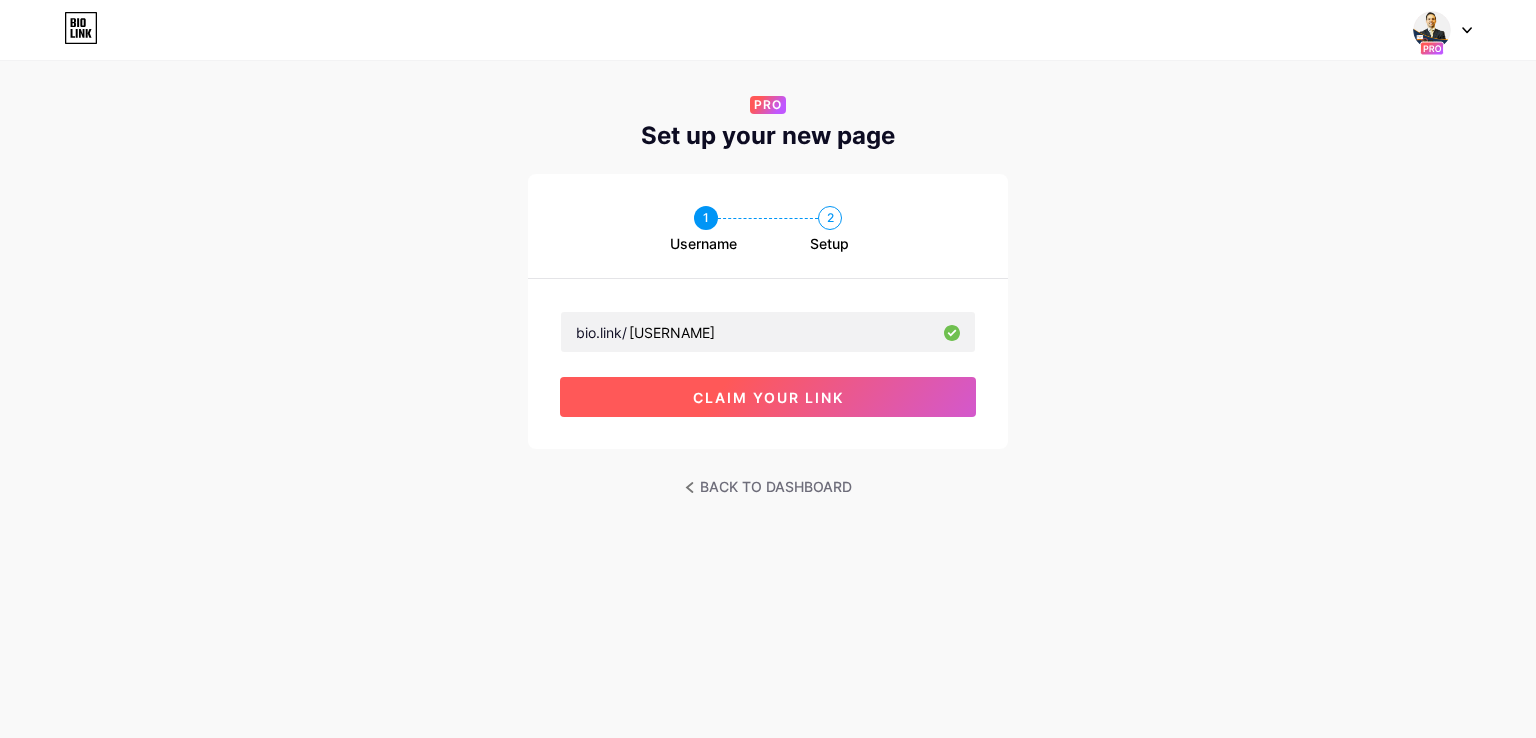 click on "claim your link" at bounding box center (768, 397) 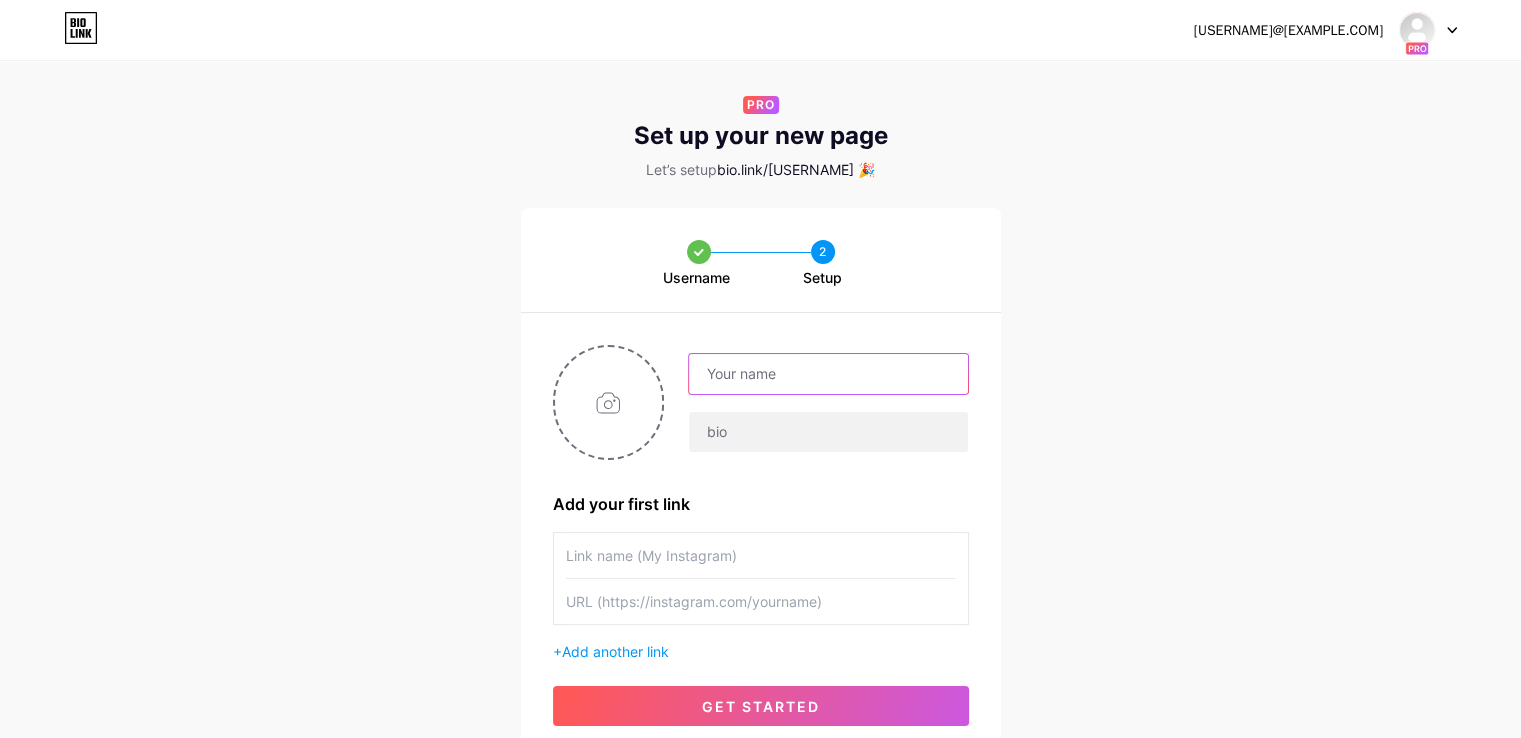 click at bounding box center [828, 374] 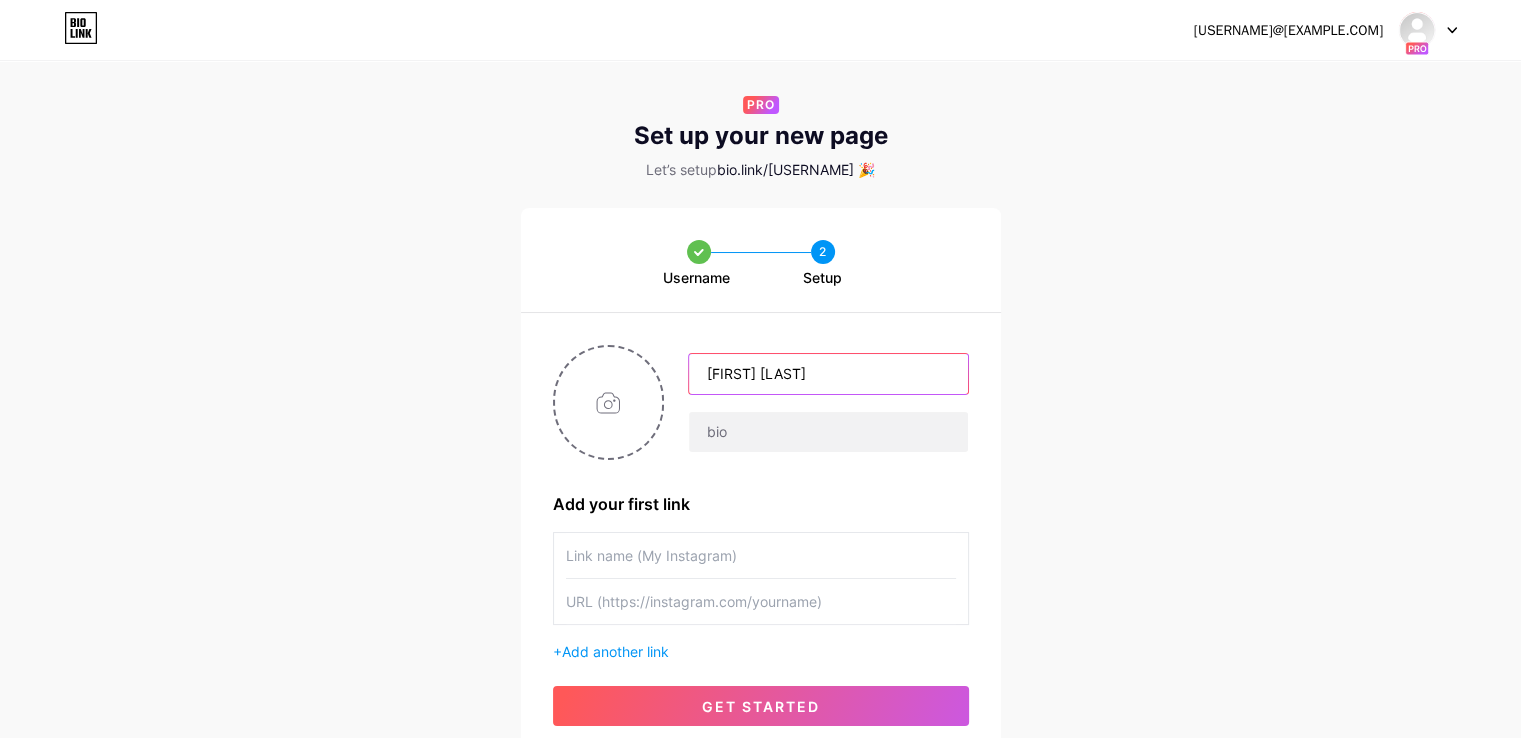 type on "[FIRST] [LAST]" 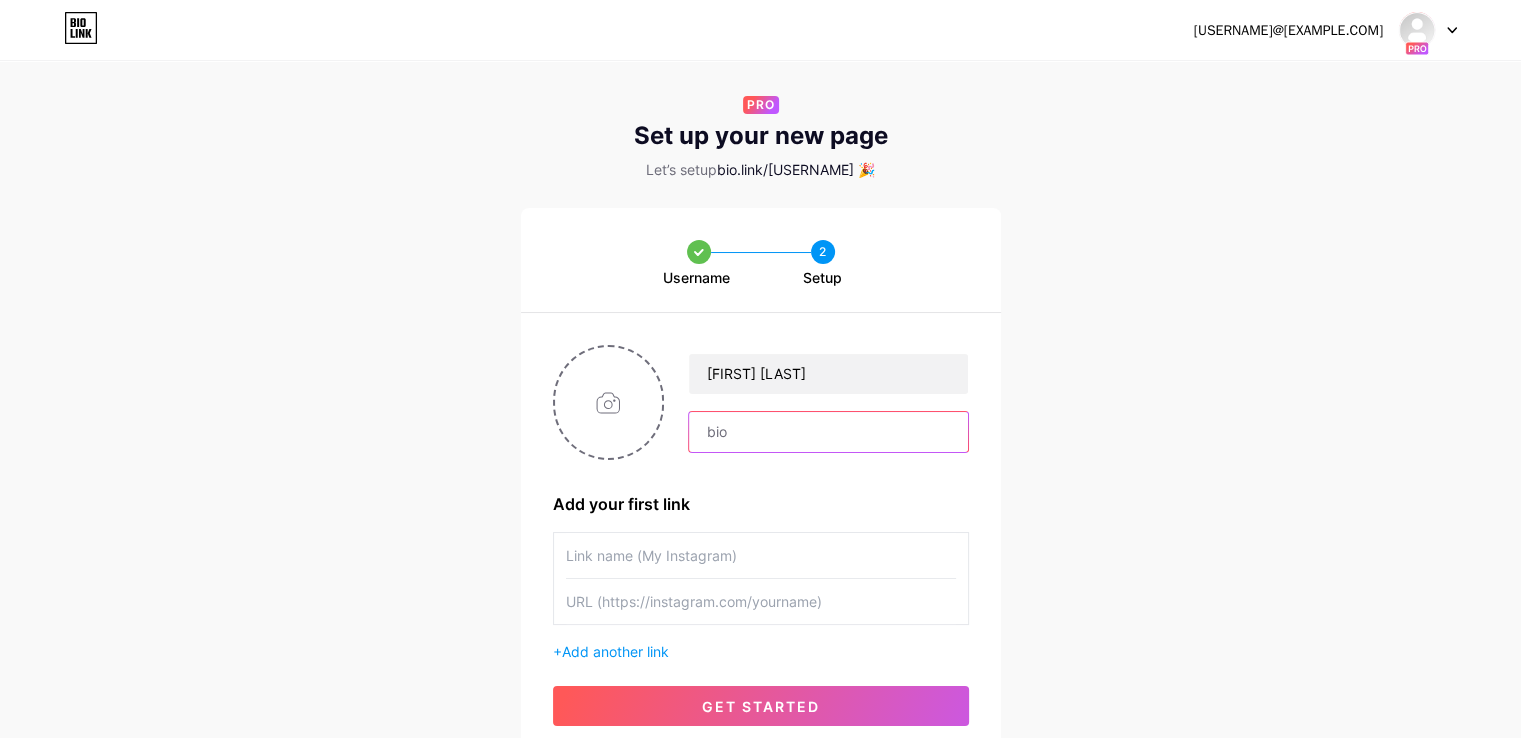 click at bounding box center [828, 432] 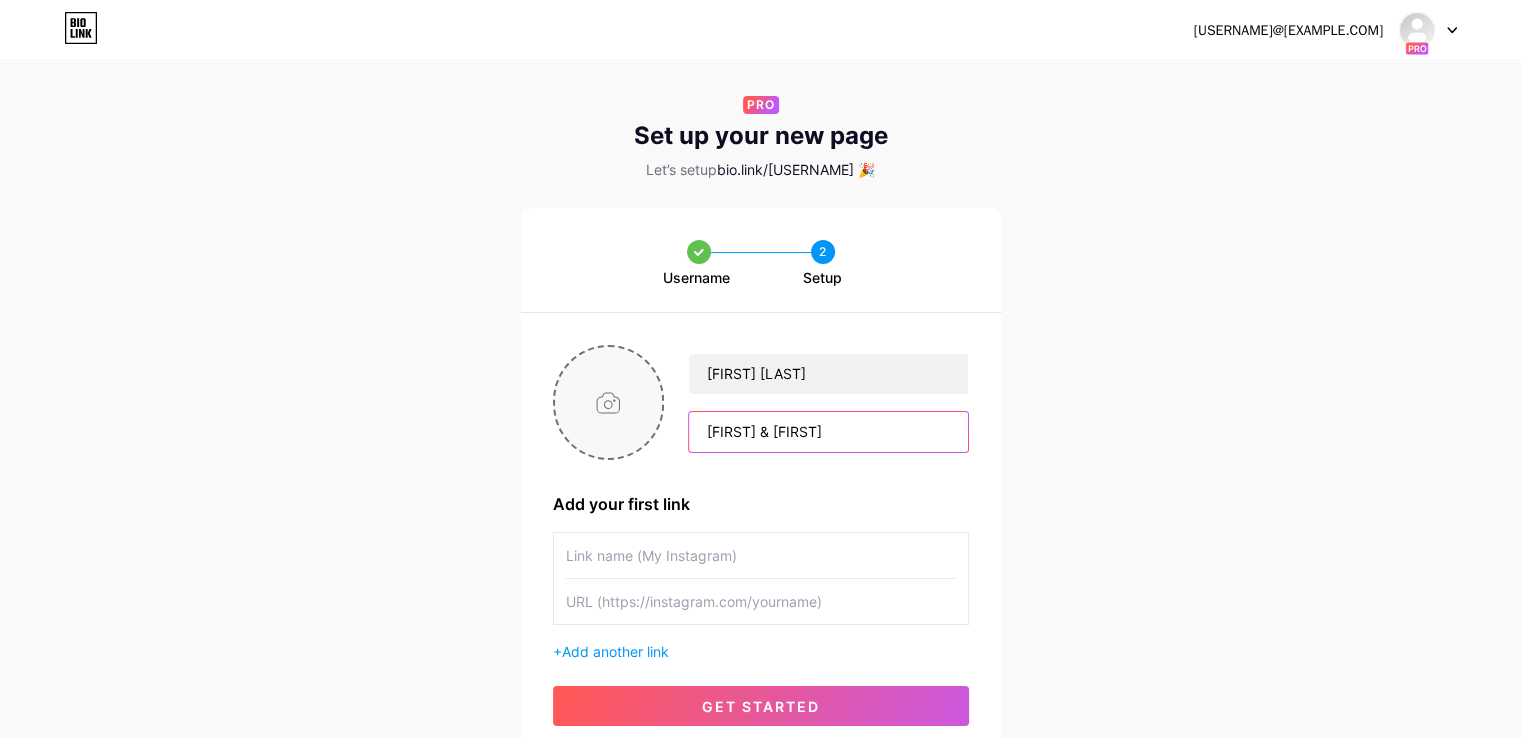 type on "[FIRST] & [FIRST]" 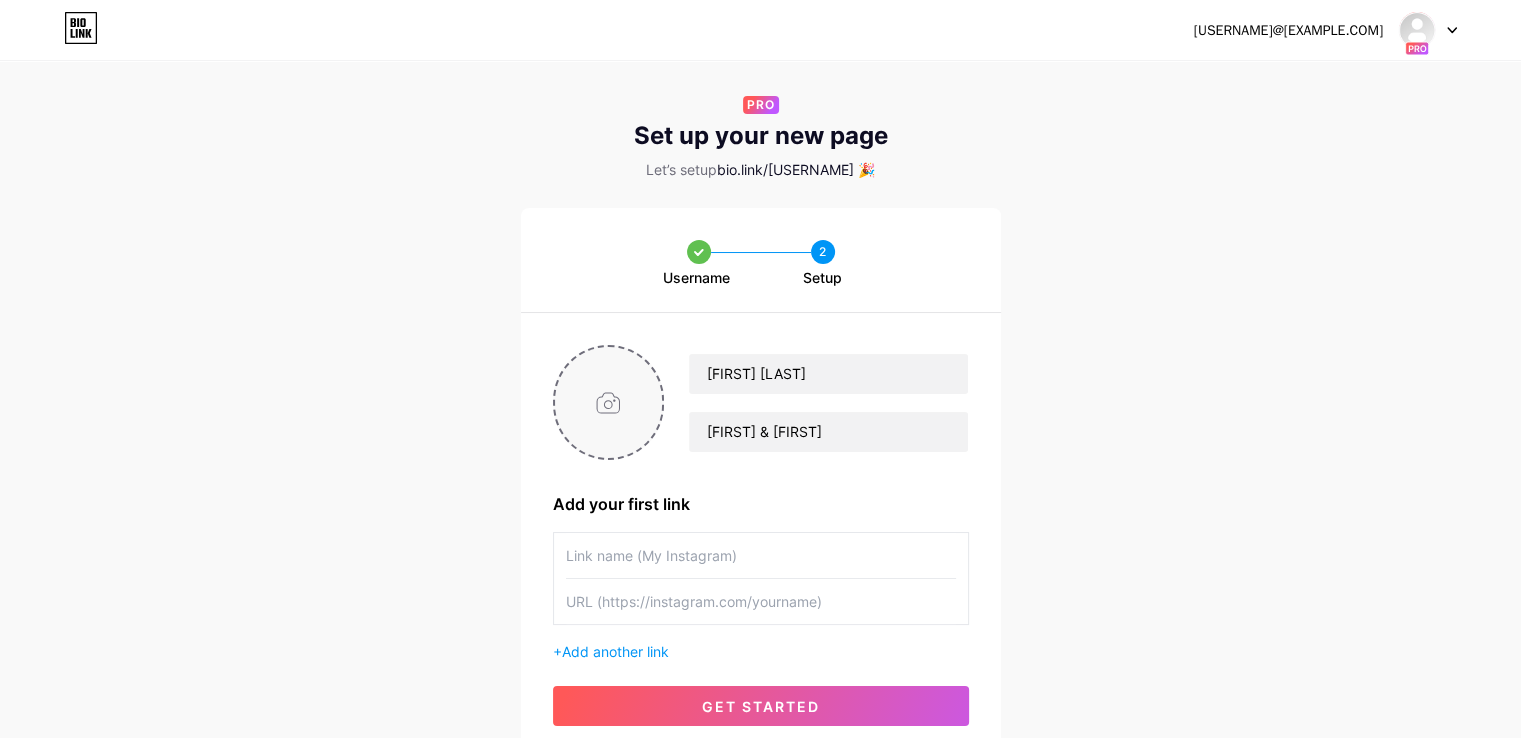 click at bounding box center (609, 402) 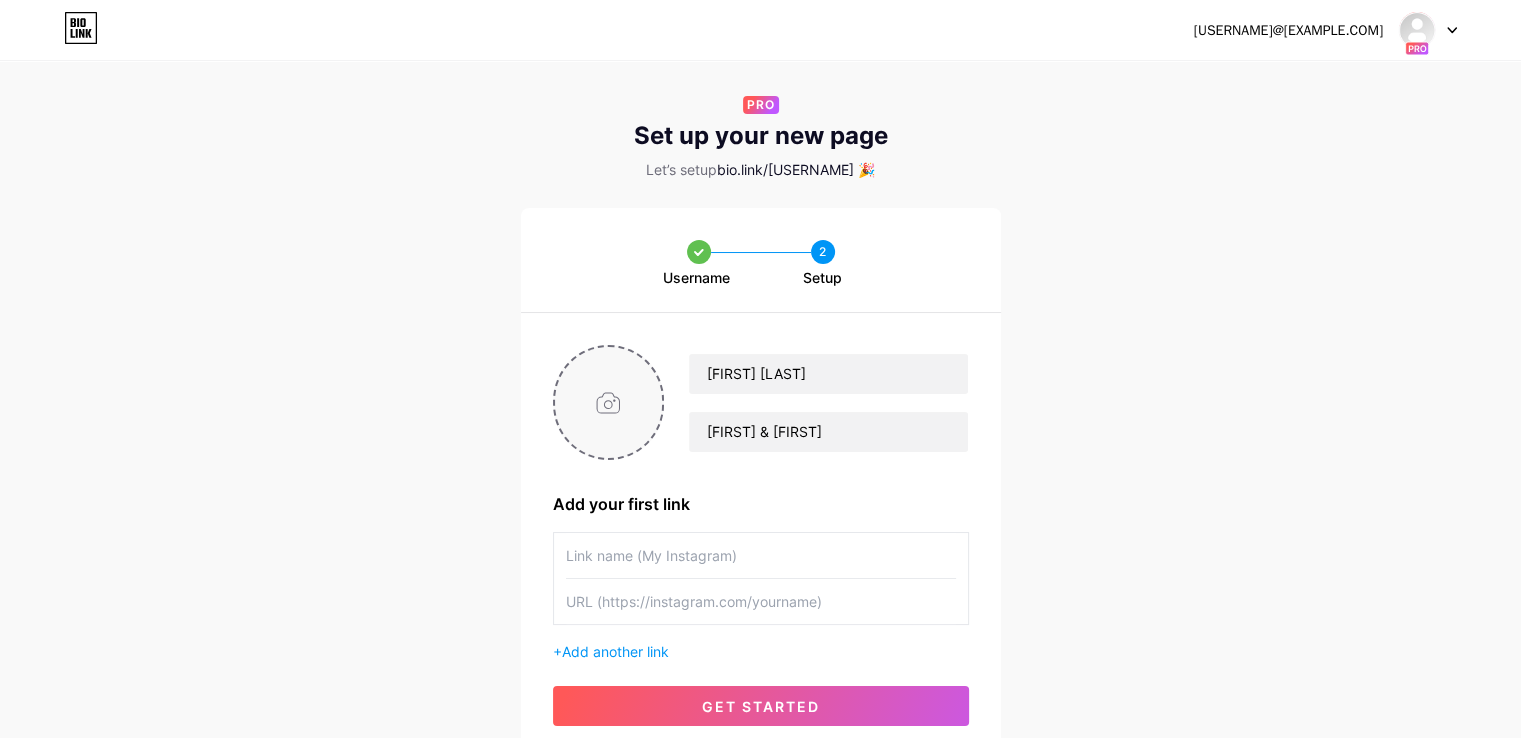 type on "C:\fakepath\[FILENAME].png" 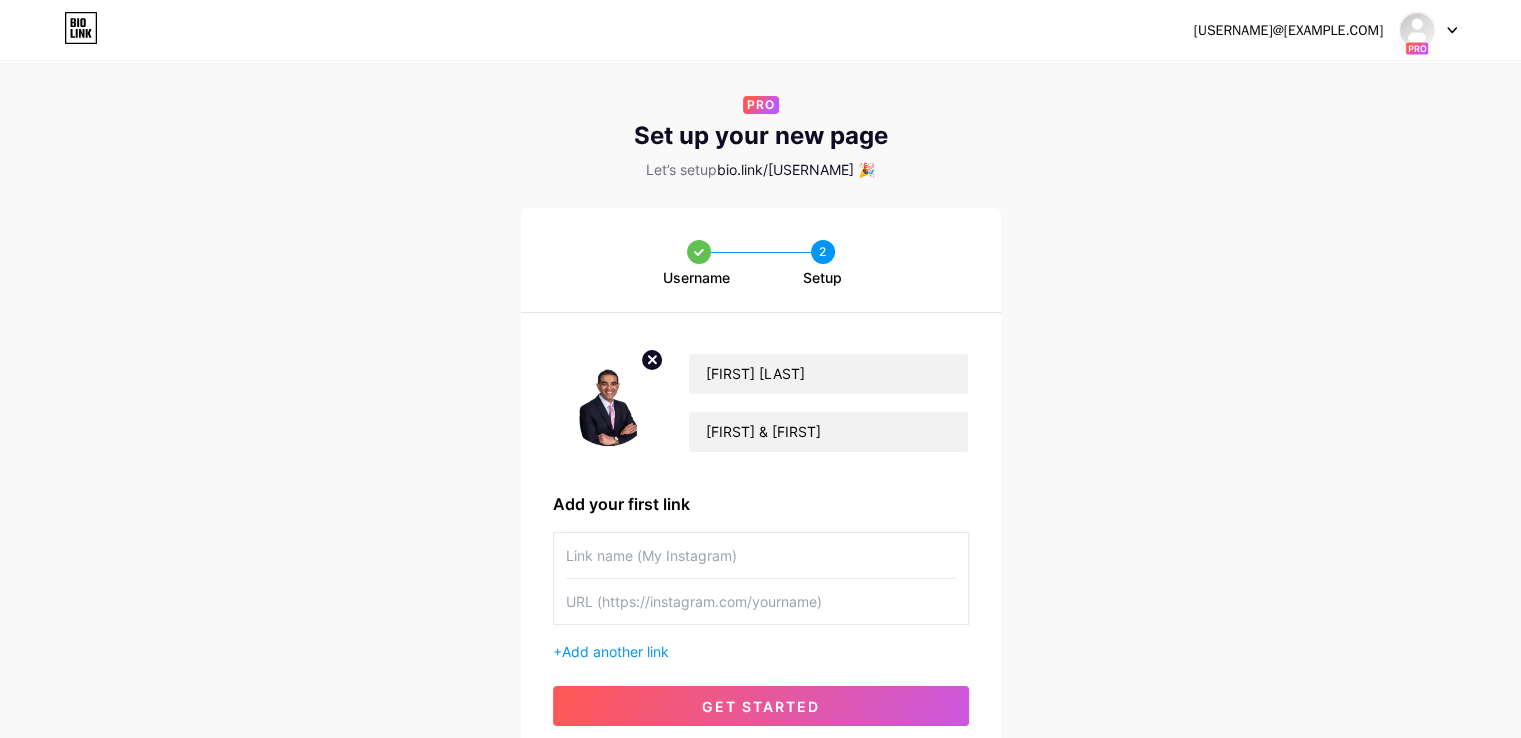 click at bounding box center (761, 555) 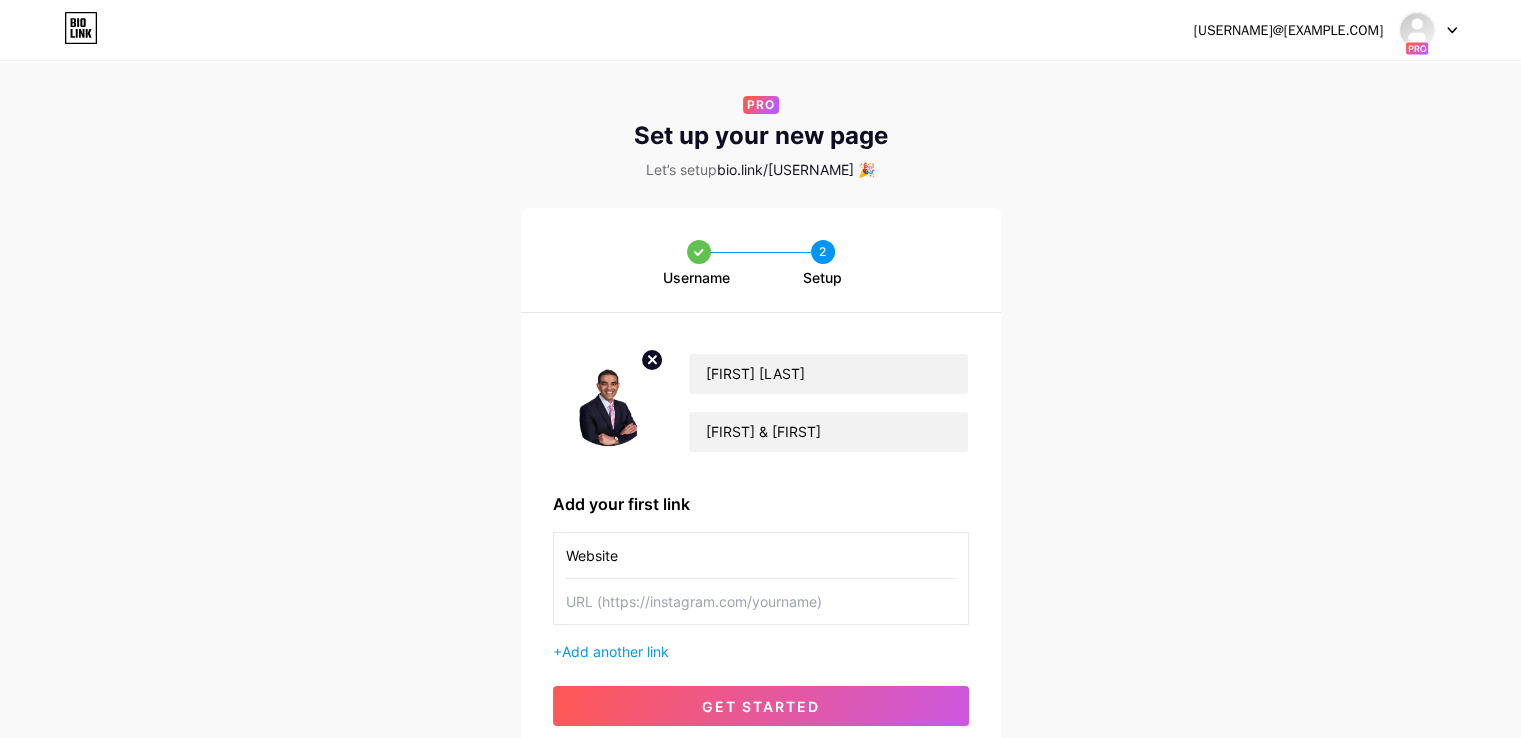 click on "Website" at bounding box center (761, 555) 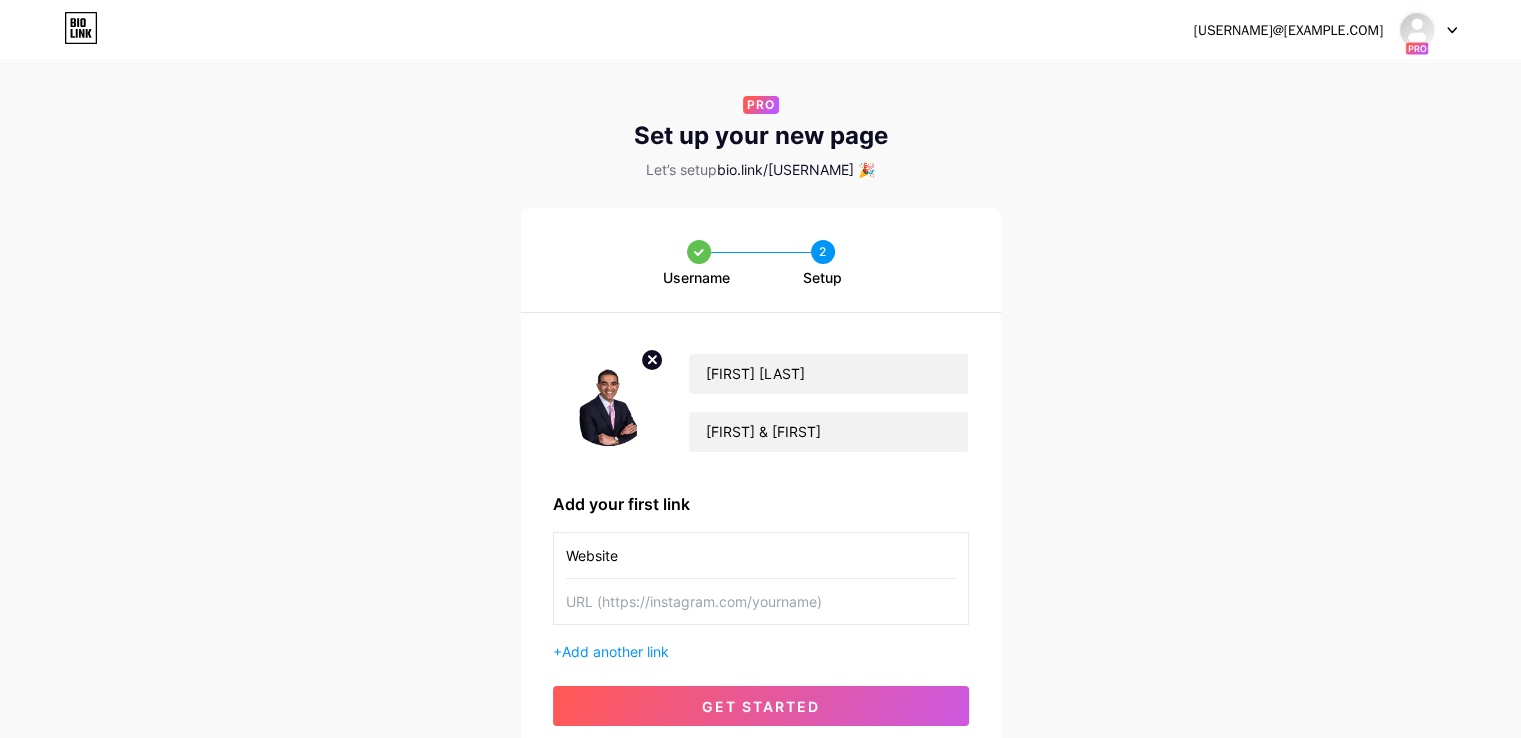 click at bounding box center [761, 601] 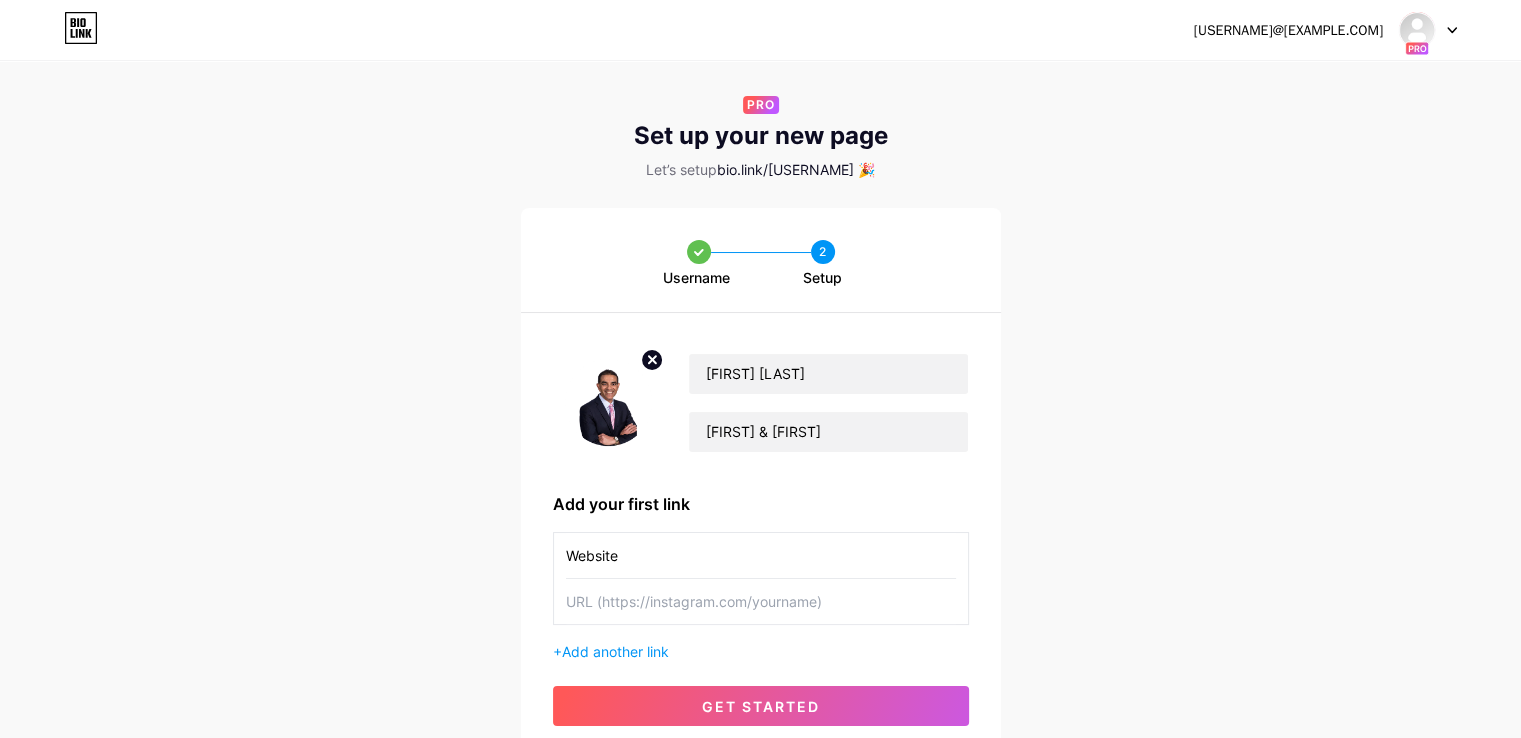 paste on "https://[DOMAIN].com/" 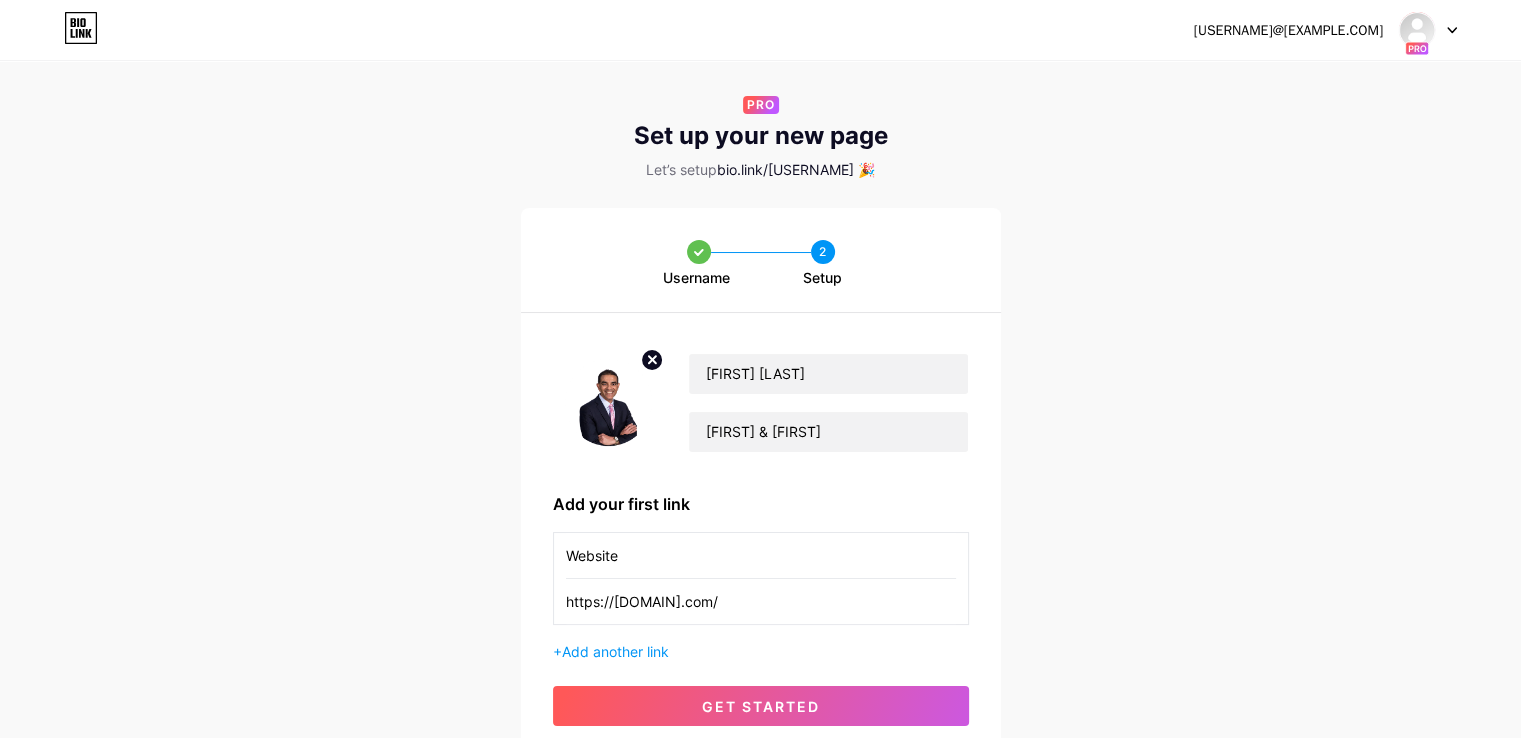 type on "https://[DOMAIN].com/" 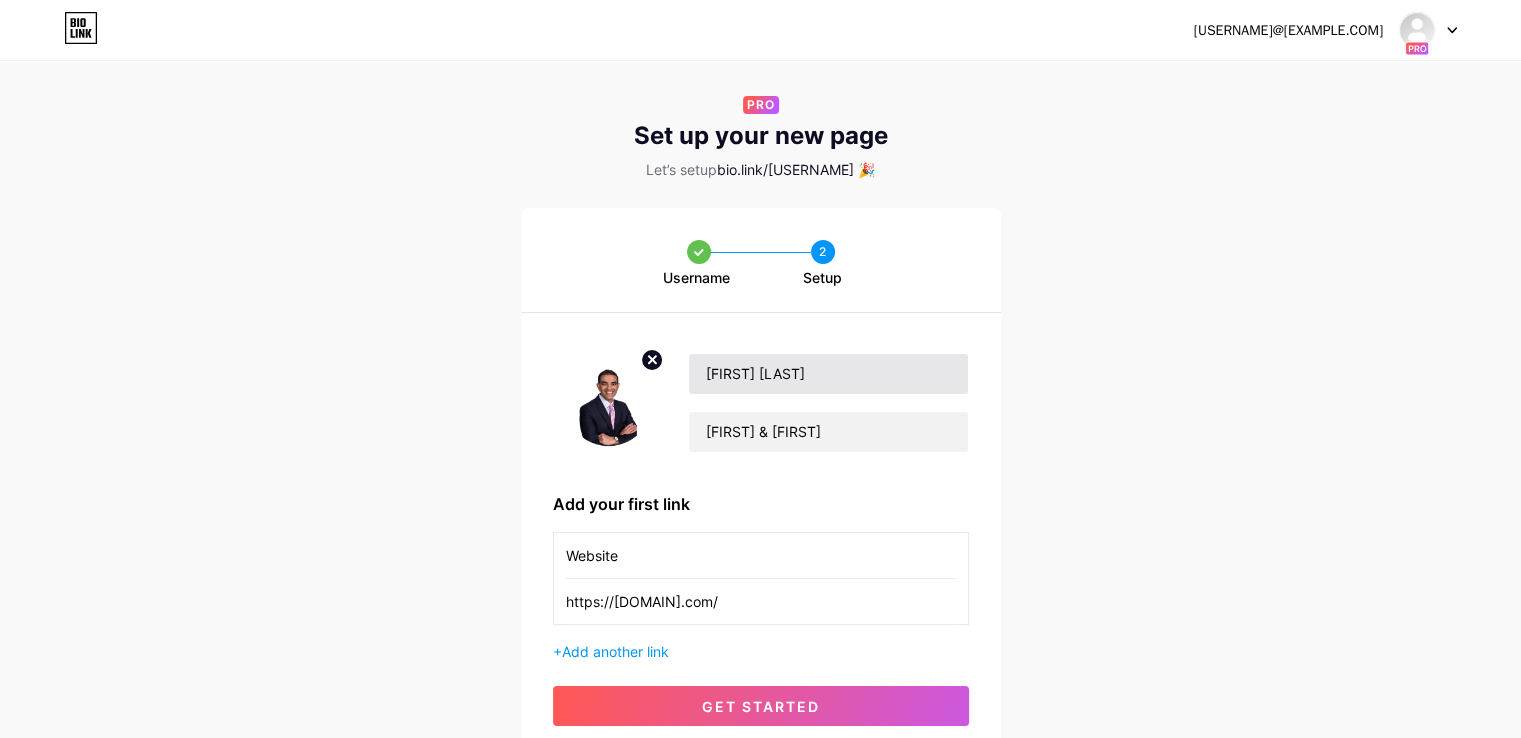 scroll, scrollTop: 100, scrollLeft: 0, axis: vertical 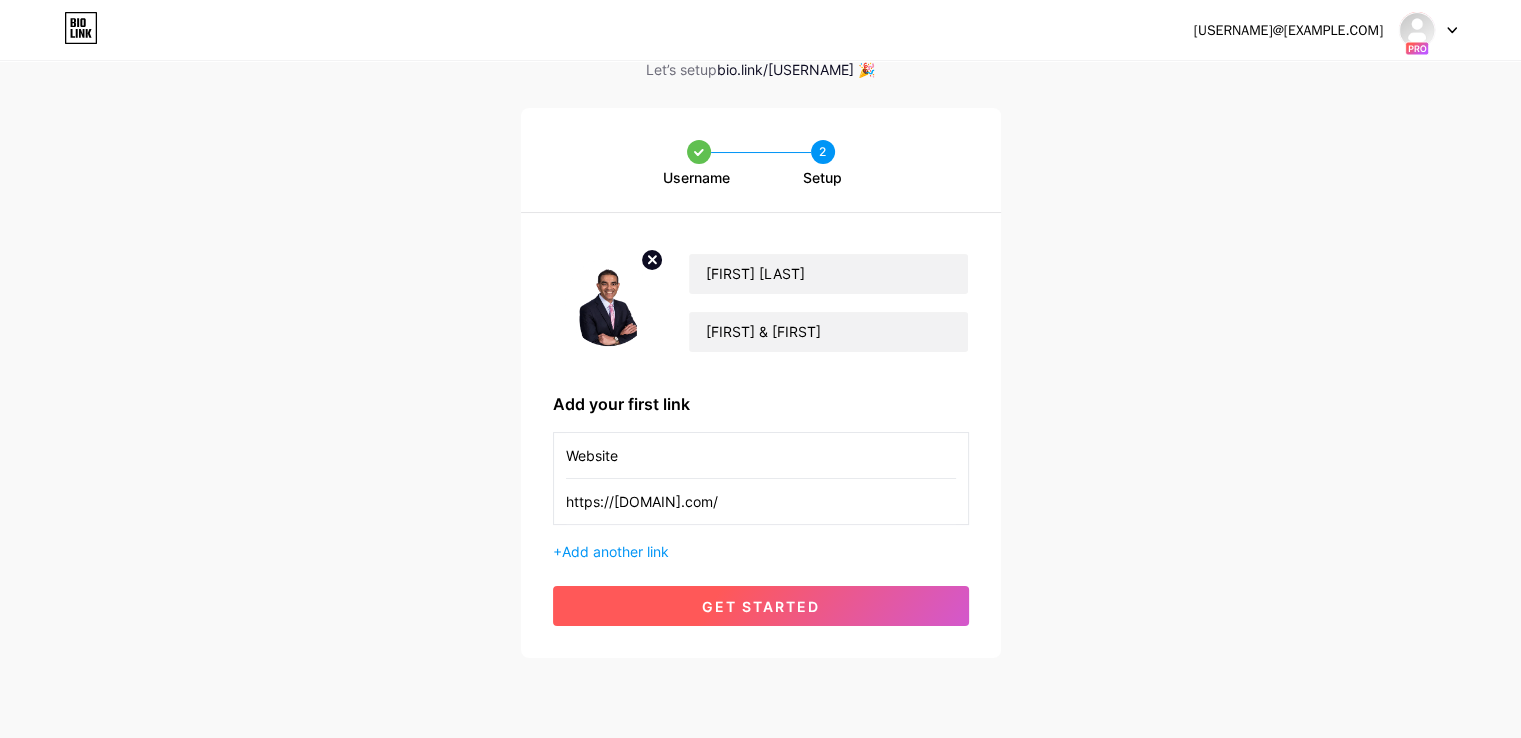 click on "get started" at bounding box center [761, 606] 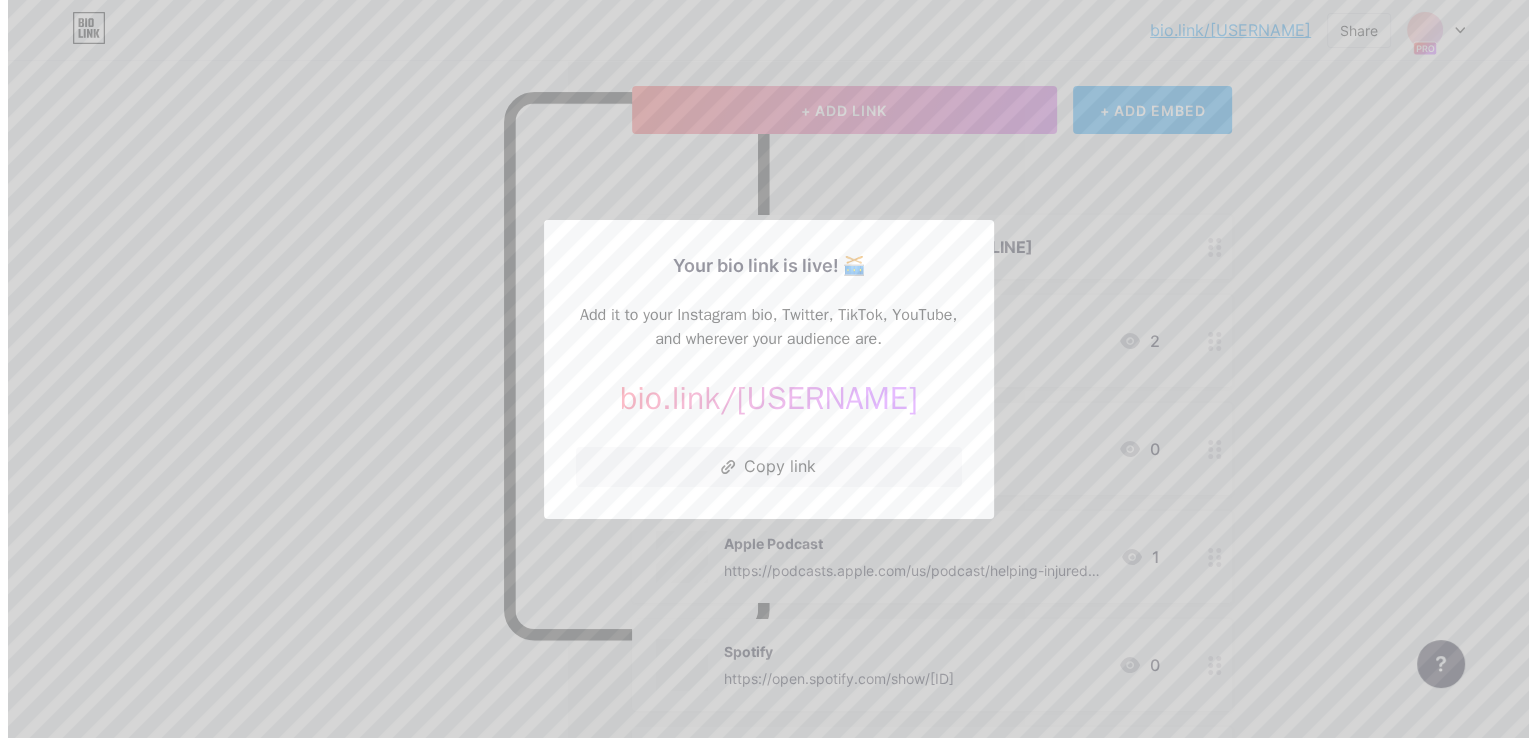 scroll, scrollTop: 0, scrollLeft: 0, axis: both 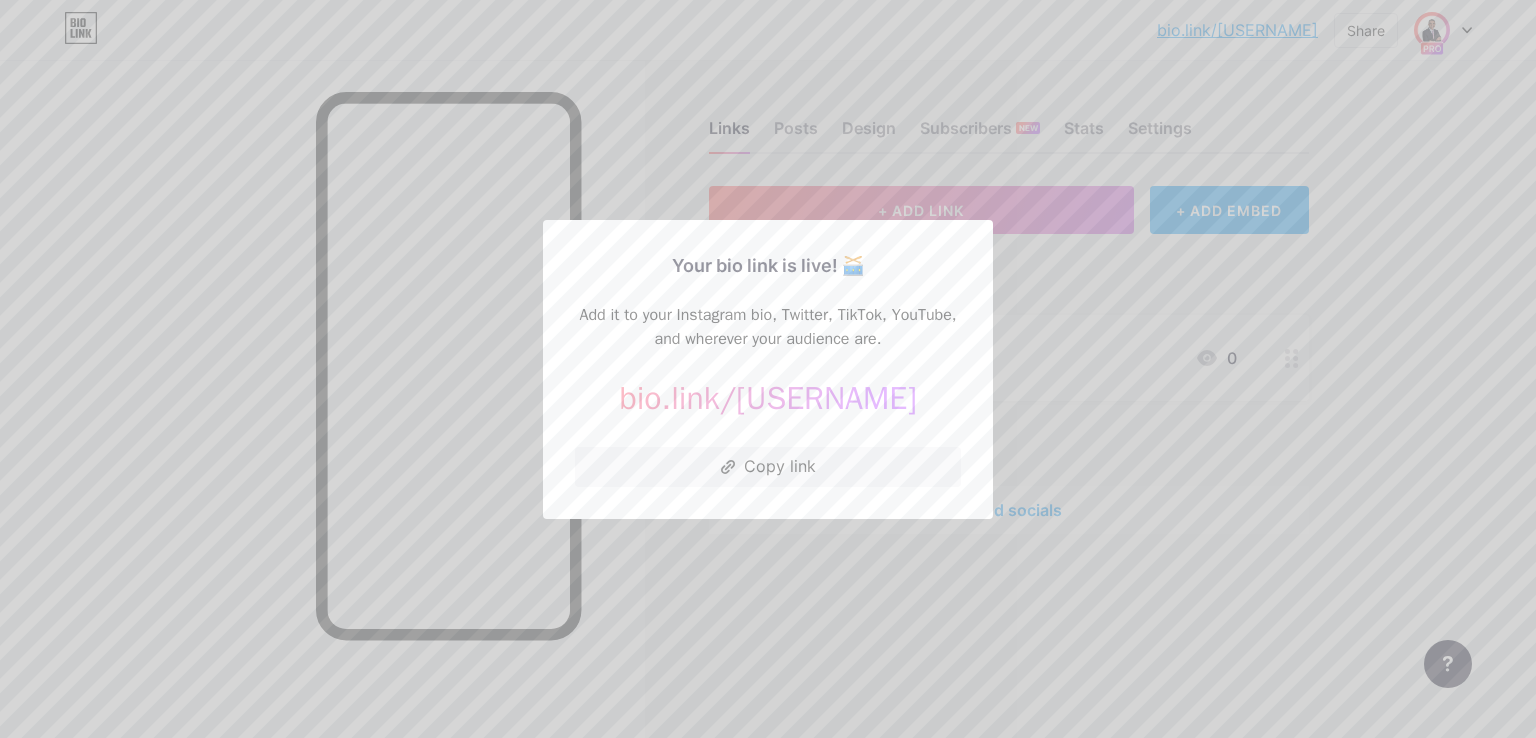 click at bounding box center [768, 369] 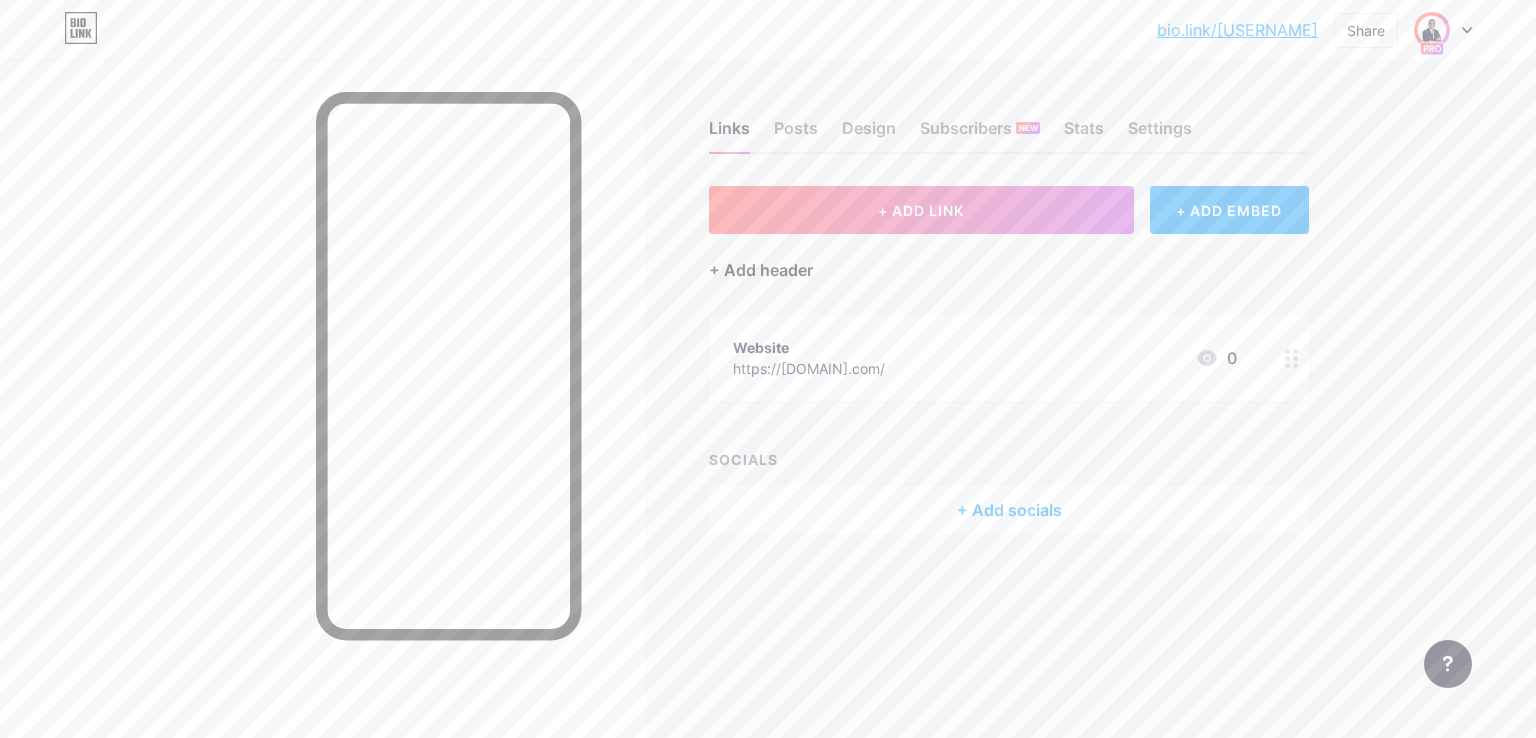 click on "+ Add header" at bounding box center [761, 270] 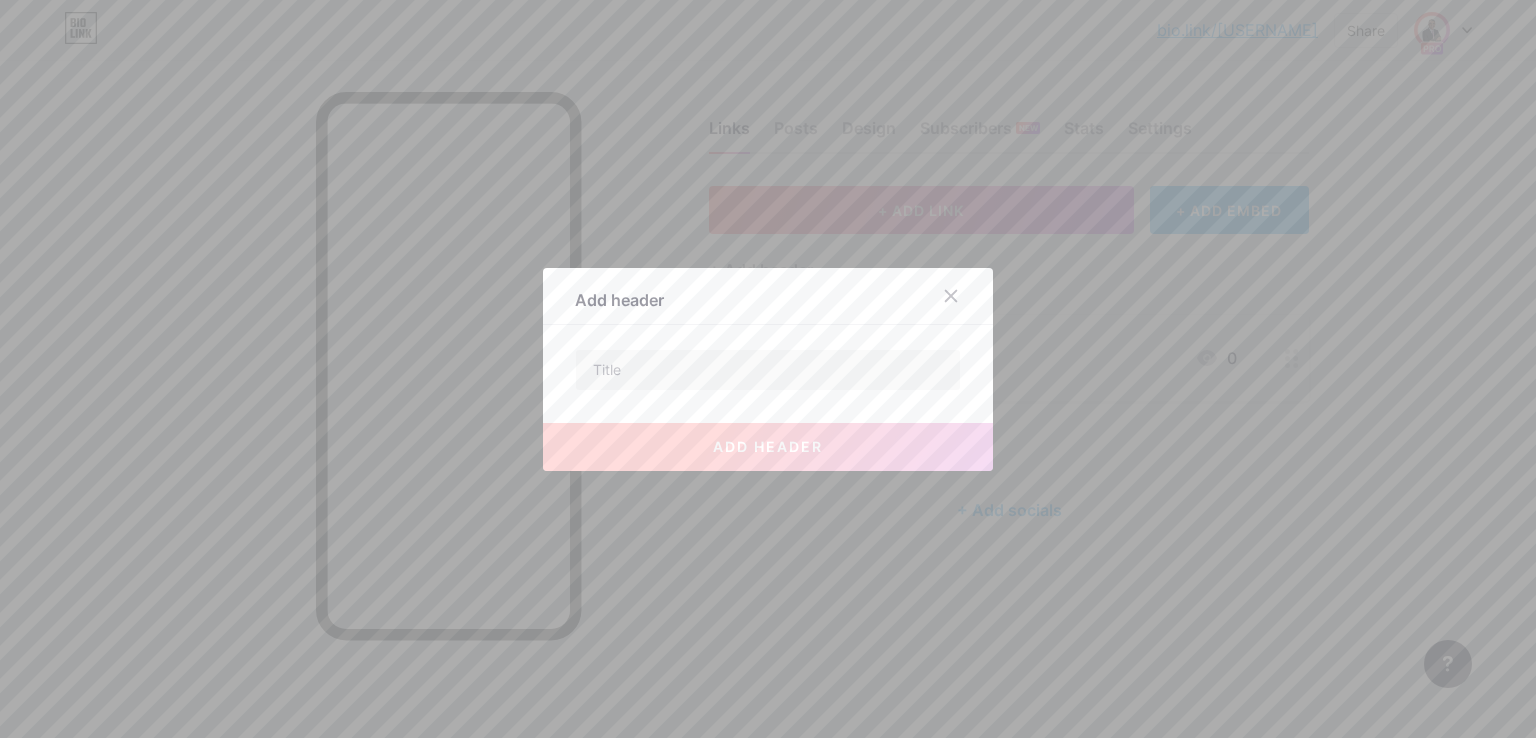 click on "Add header               add header" at bounding box center (768, 369) 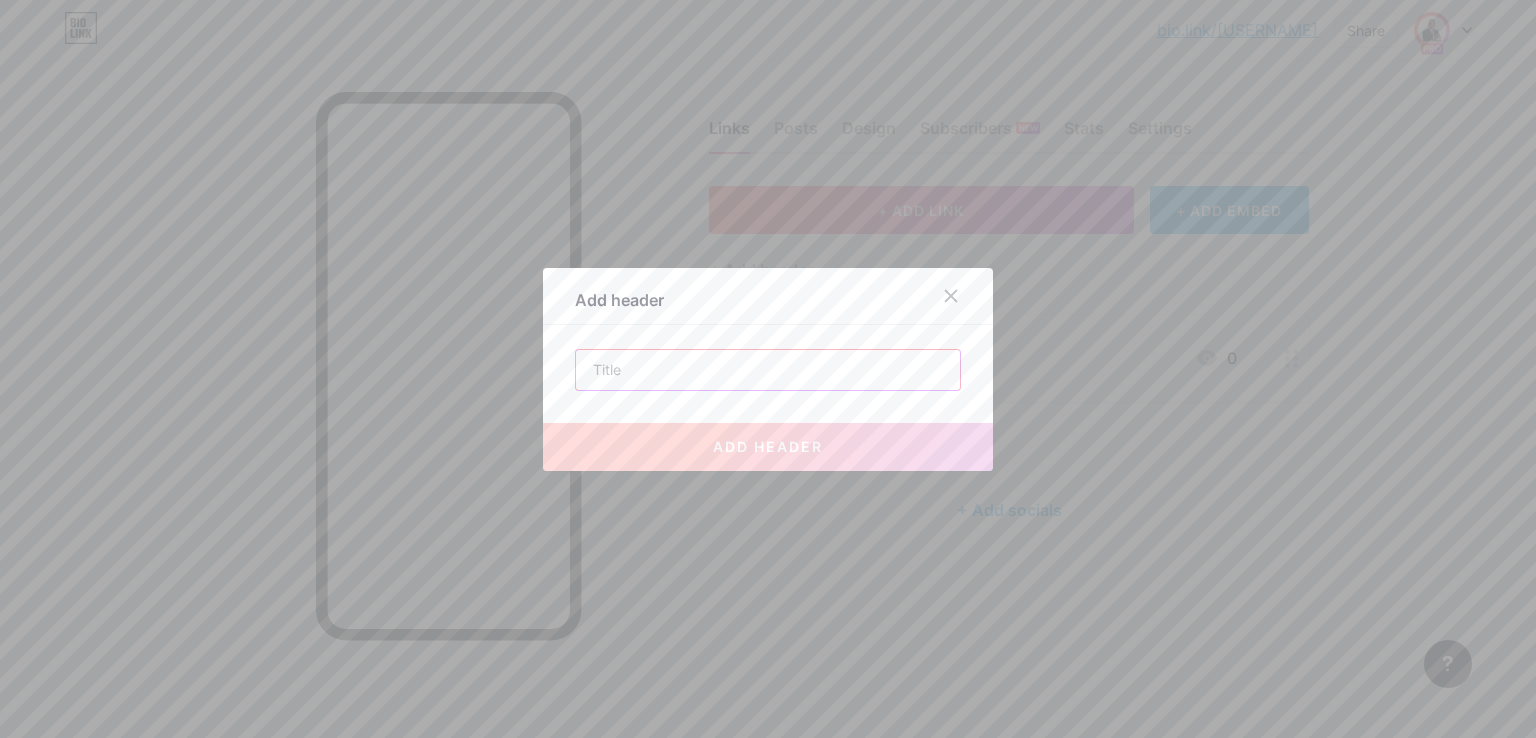 click at bounding box center (768, 370) 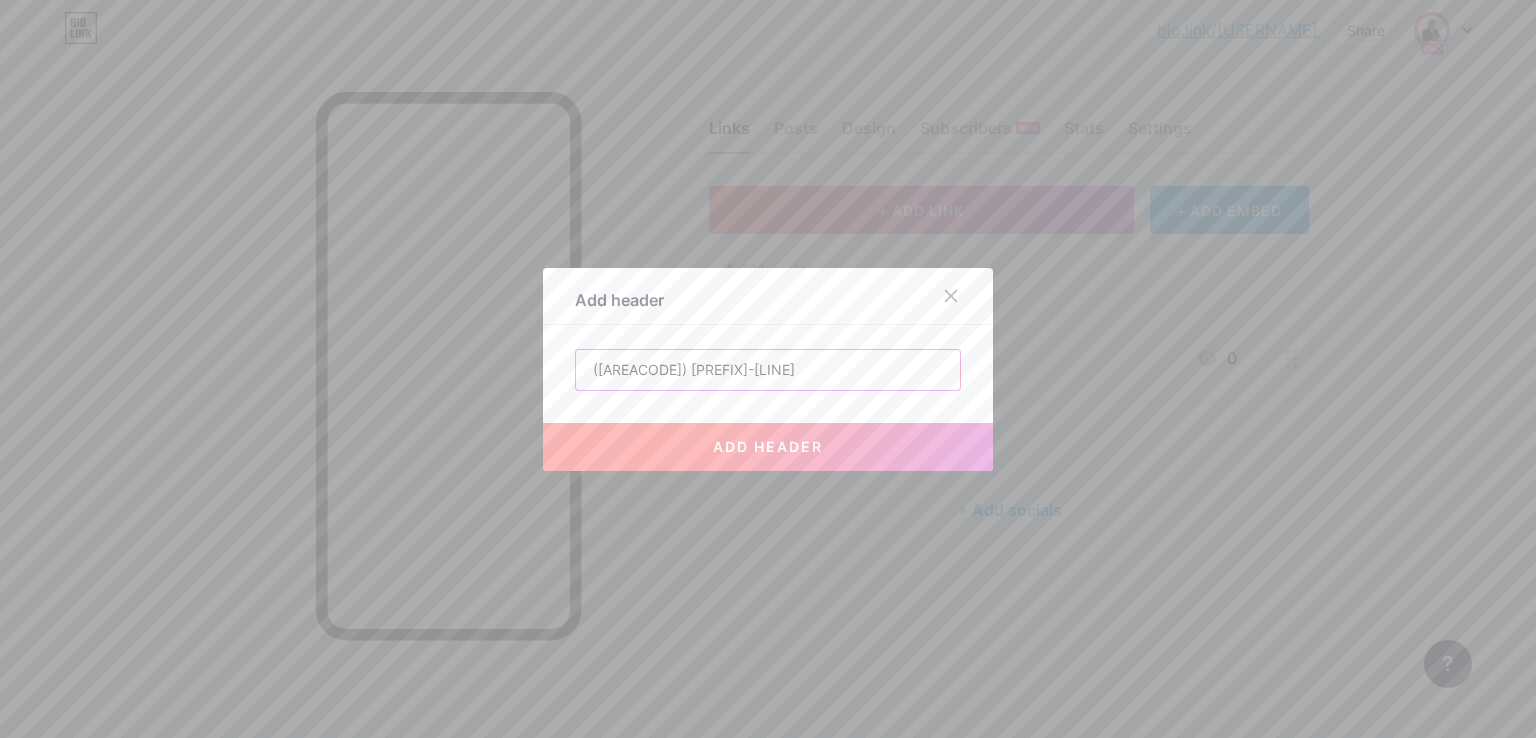 type on "([AREACODE]) [PREFIX]-[LINE]" 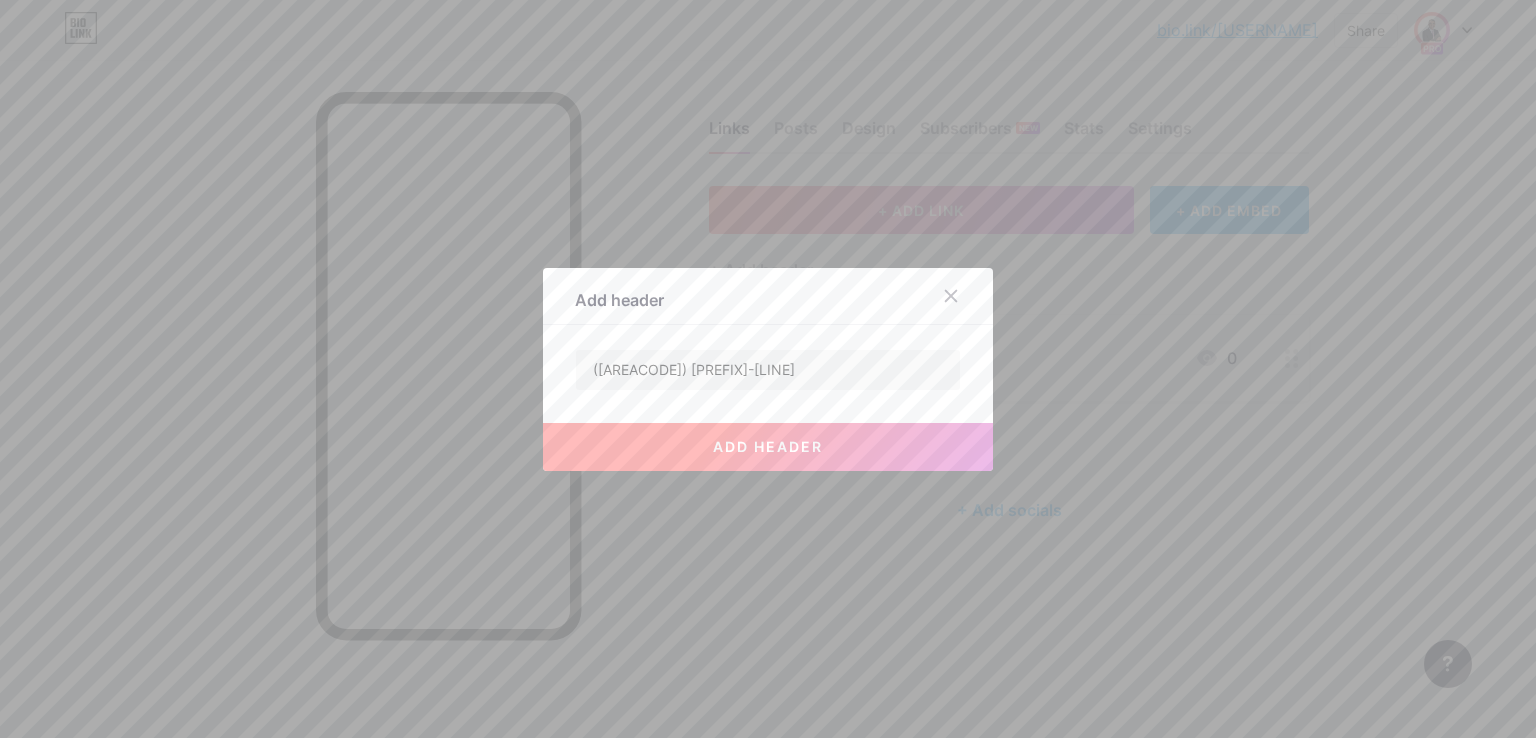 click on "add header" at bounding box center (768, 446) 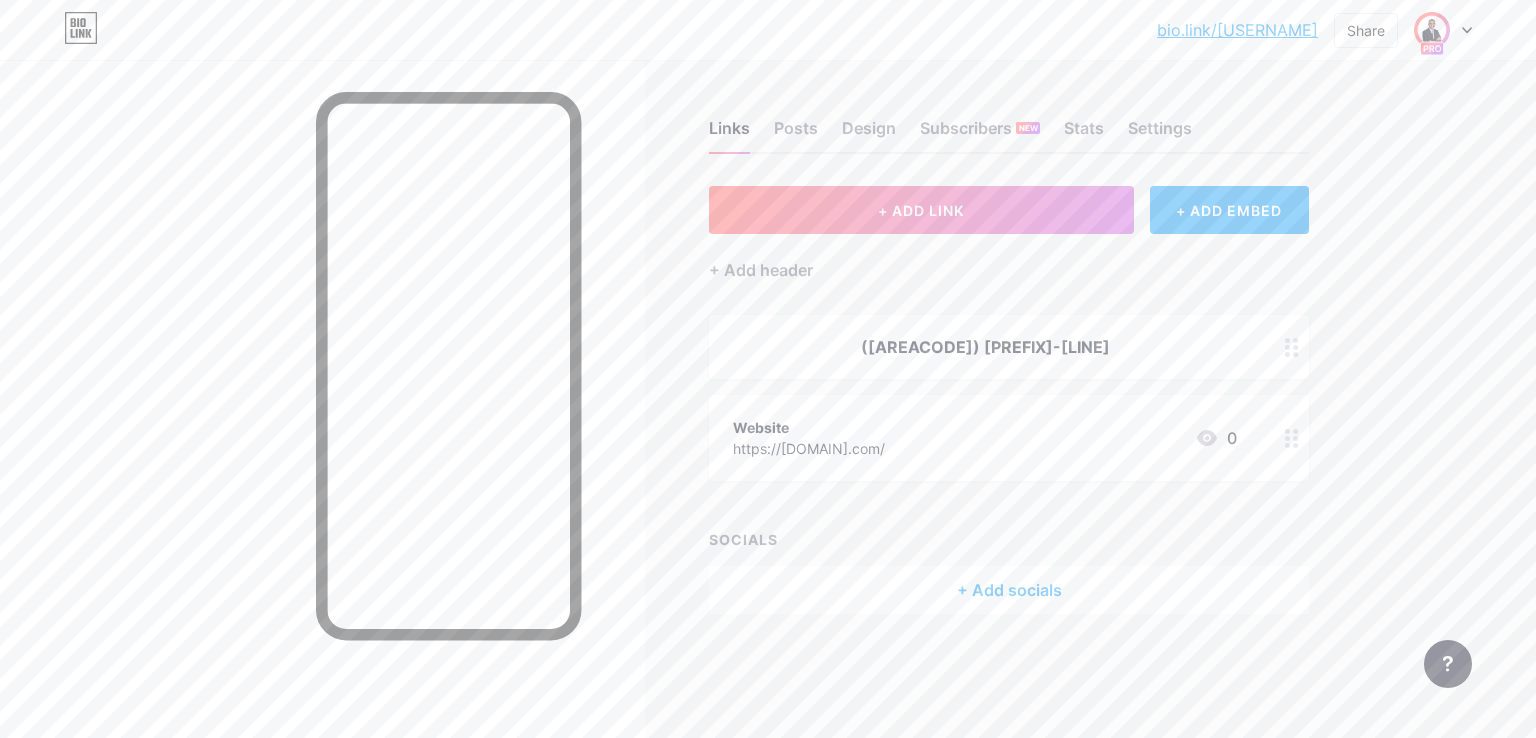 click 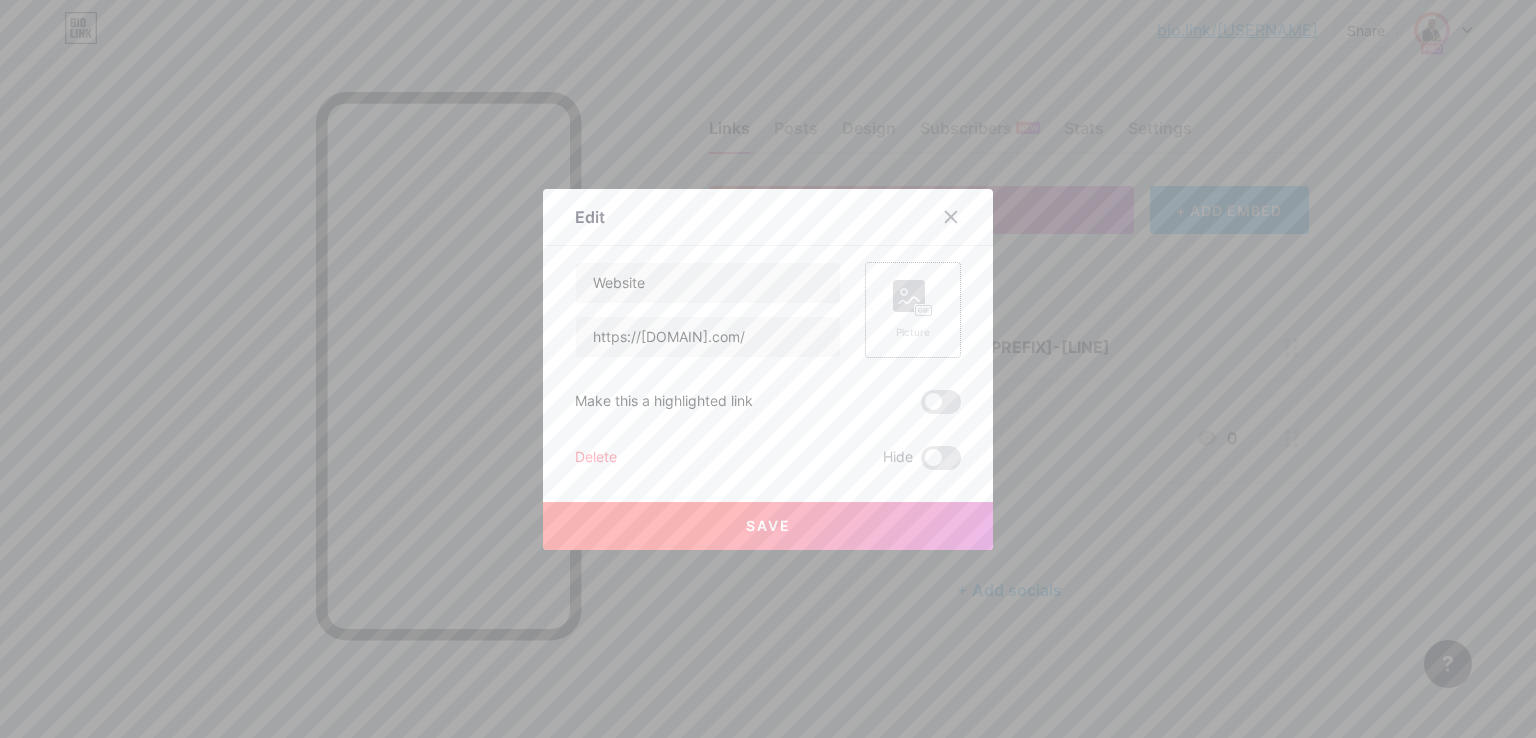 click on "Picture" at bounding box center [913, 310] 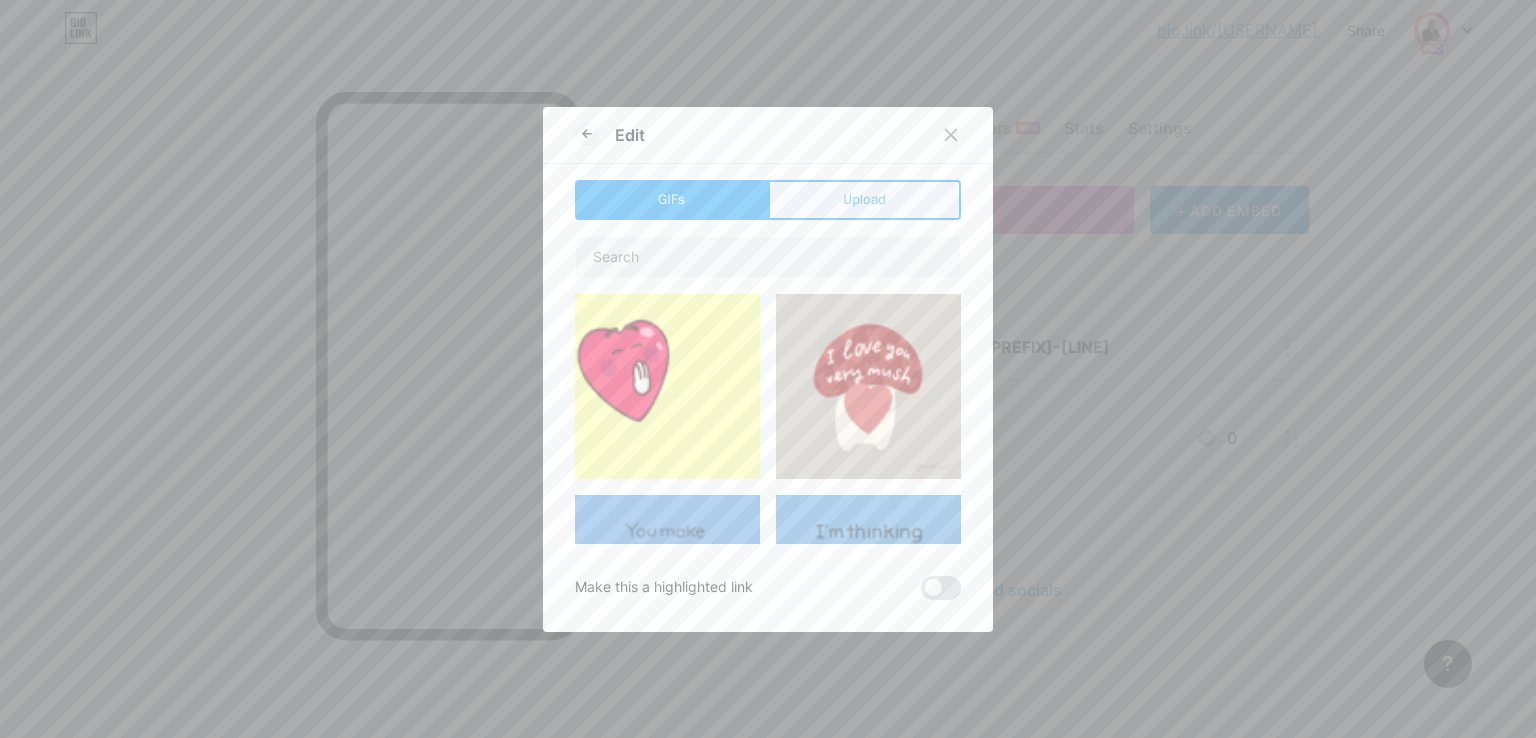 click on "Upload" at bounding box center [864, 199] 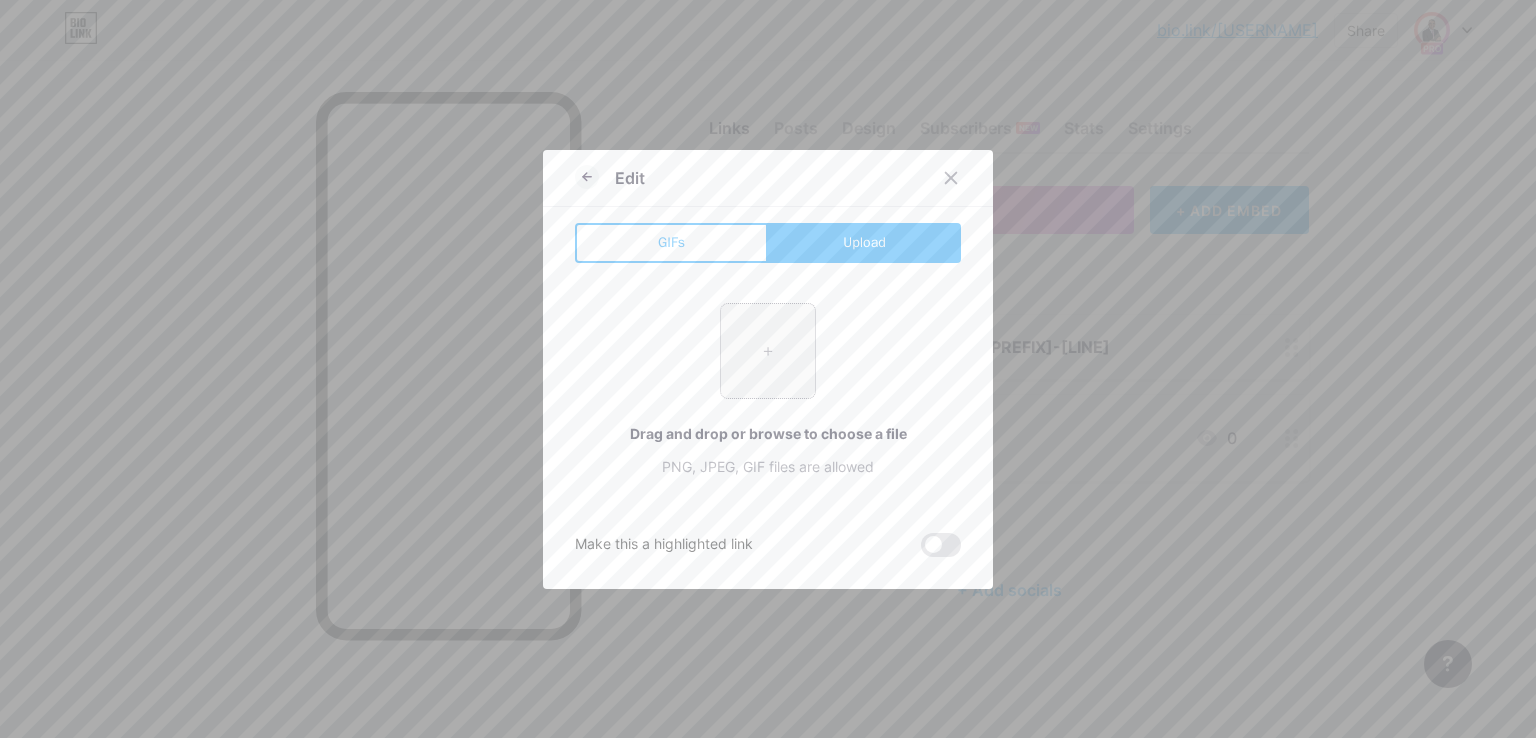 click at bounding box center (768, 351) 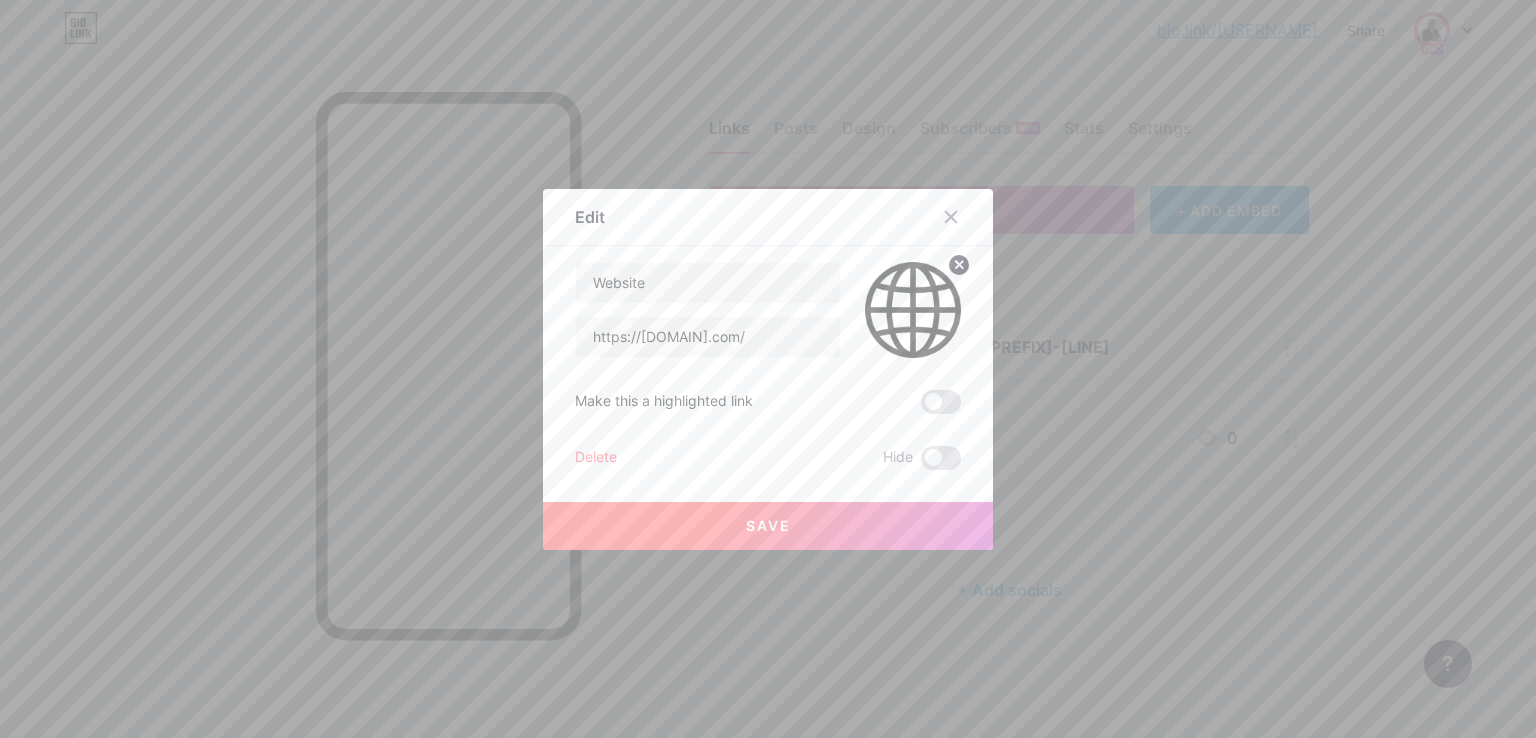 click on "Save" at bounding box center (768, 526) 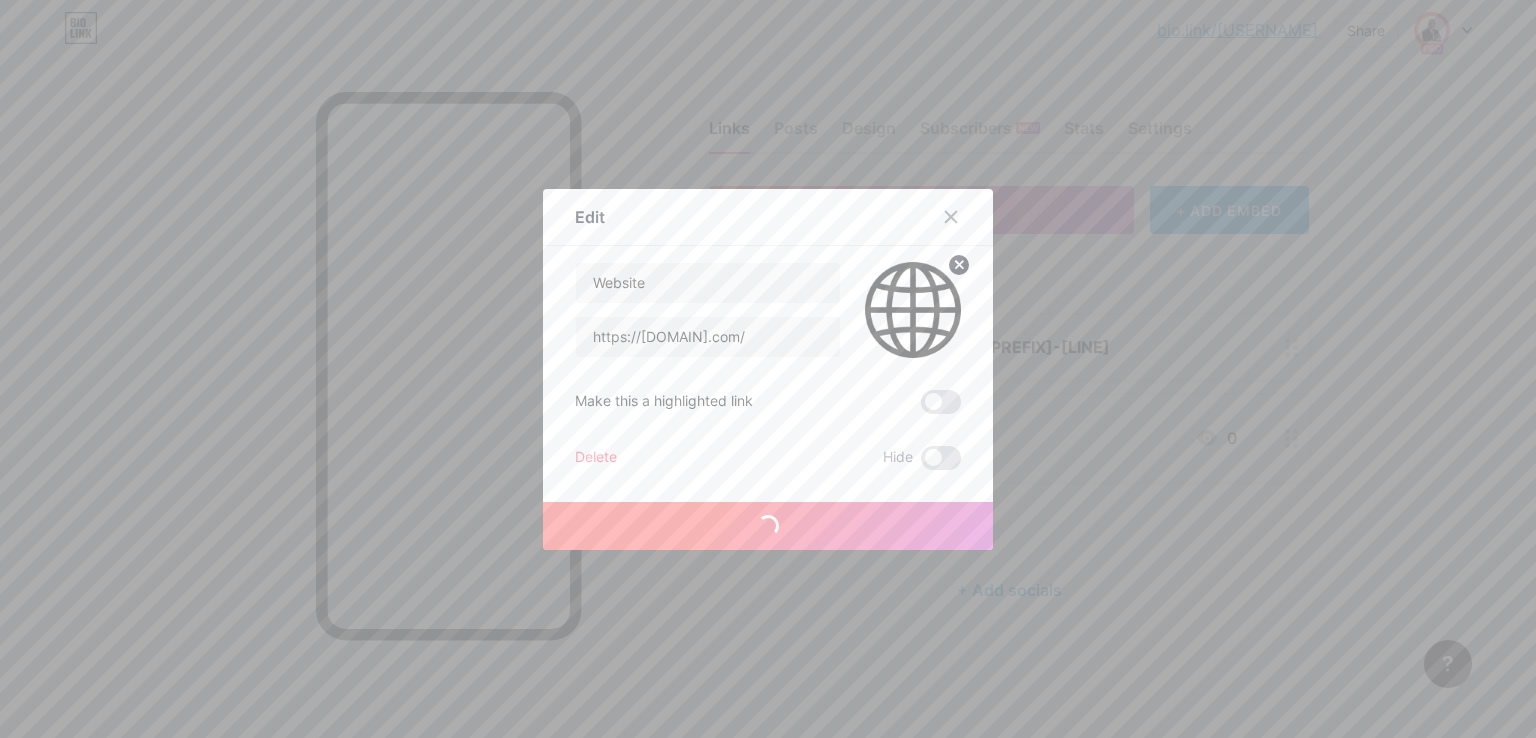 type 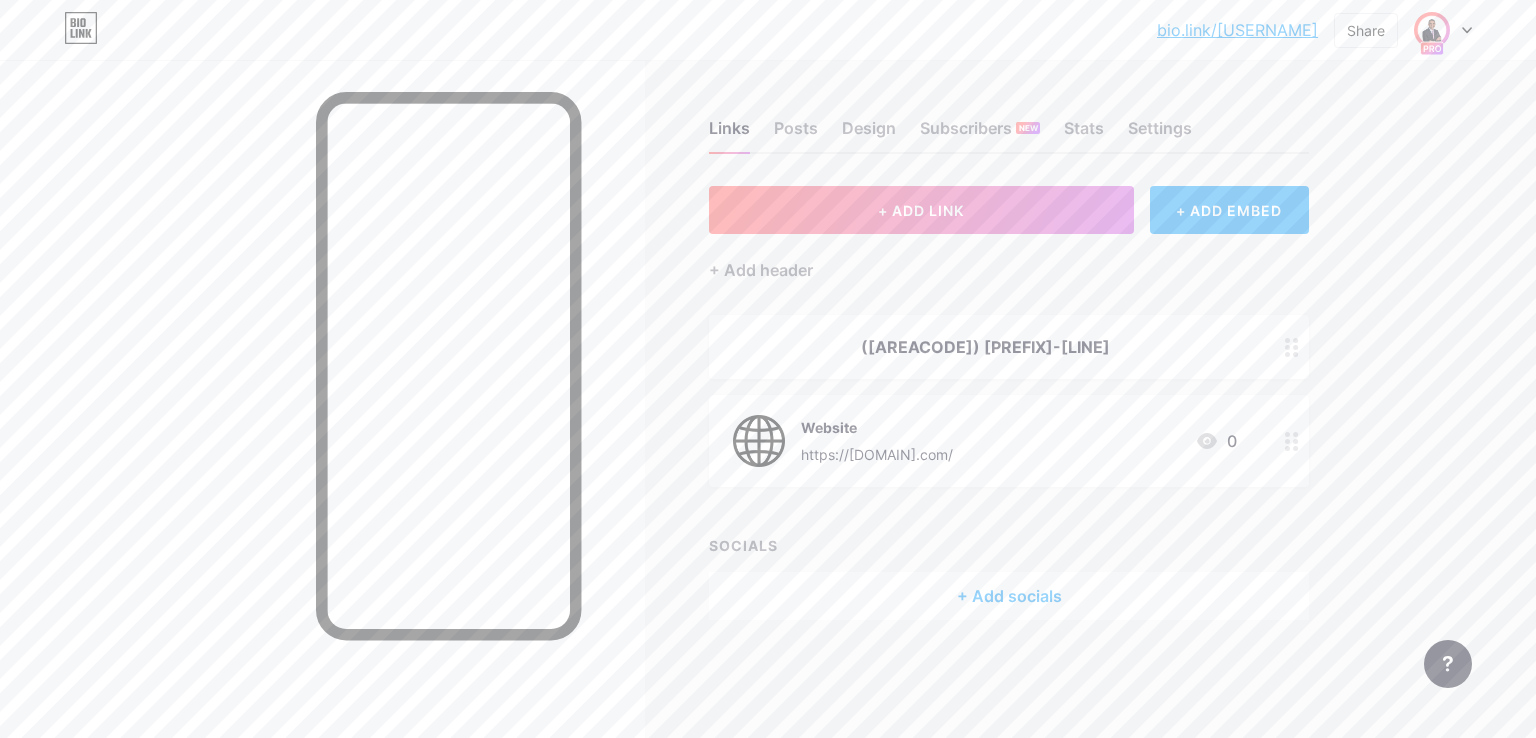 click on "bio.link/[USERNAME]" at bounding box center (1237, 30) 